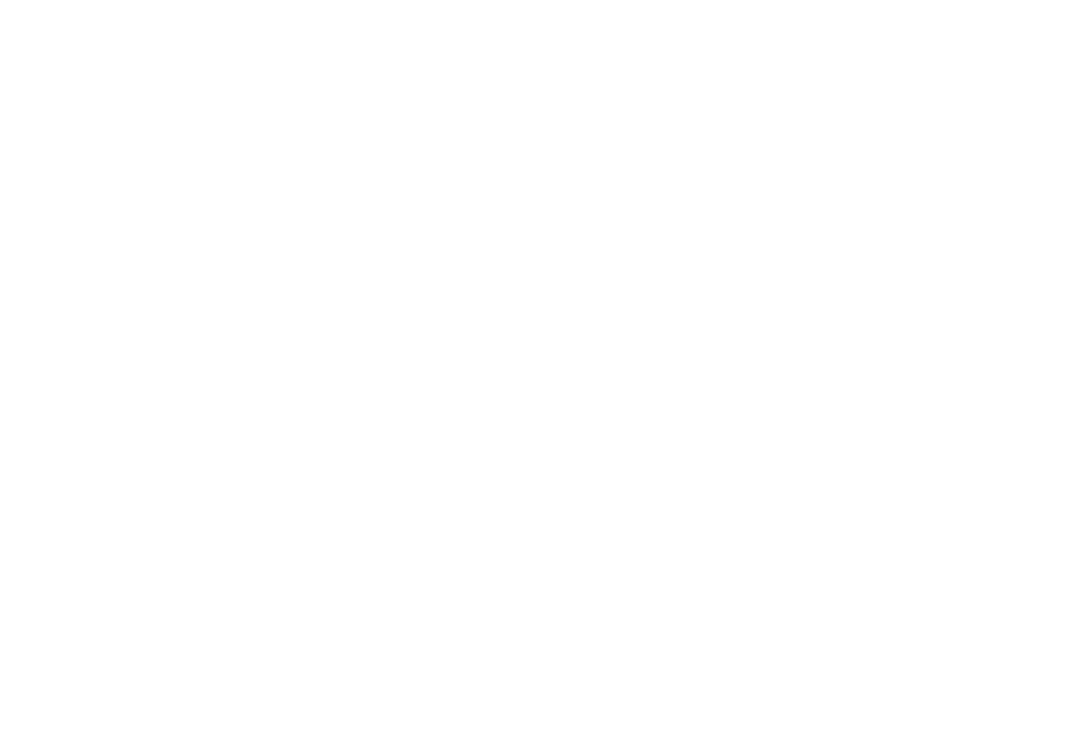 scroll, scrollTop: 0, scrollLeft: 0, axis: both 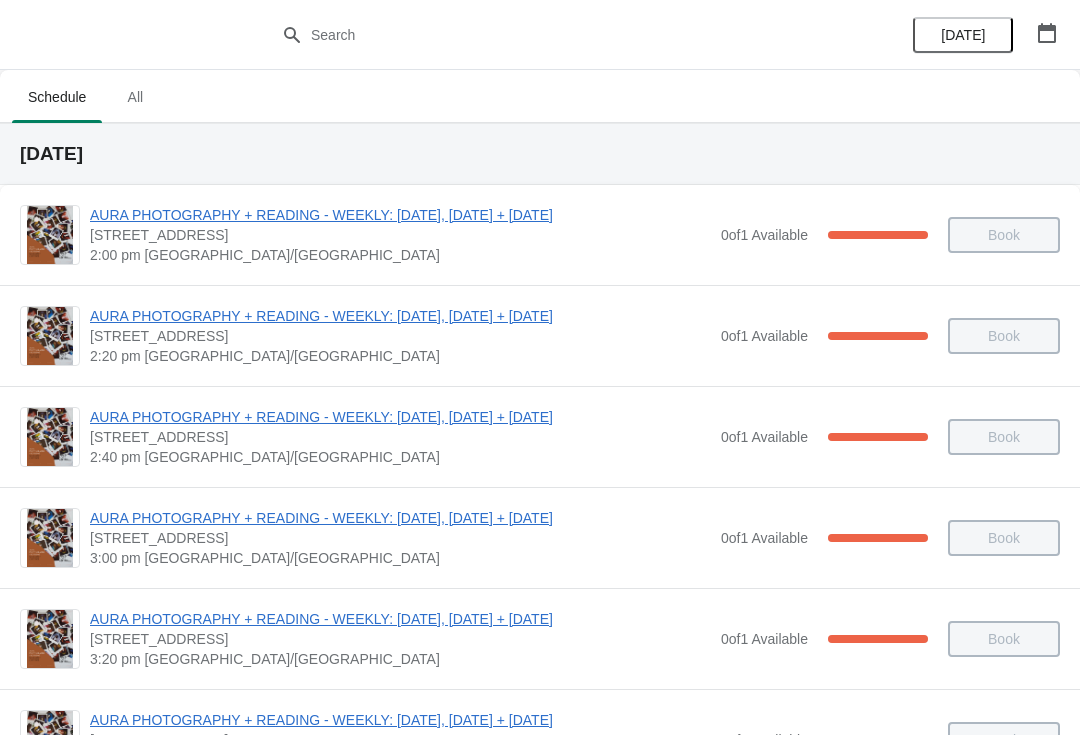 click 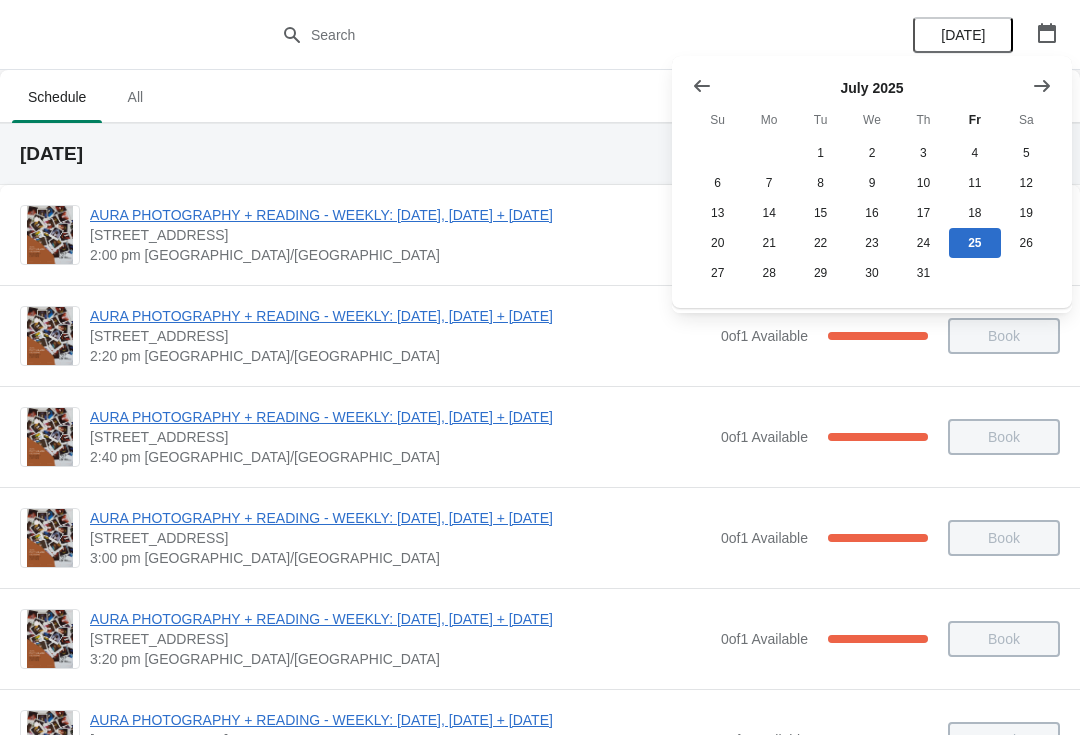 click 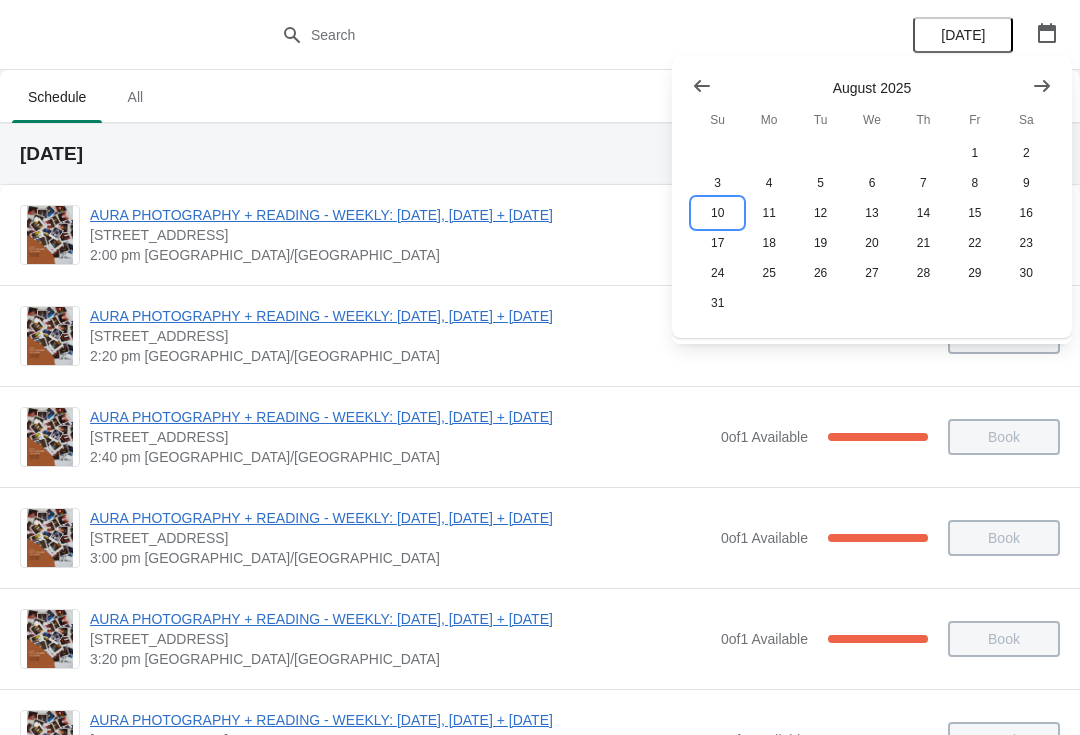 click on "10" at bounding box center [717, 213] 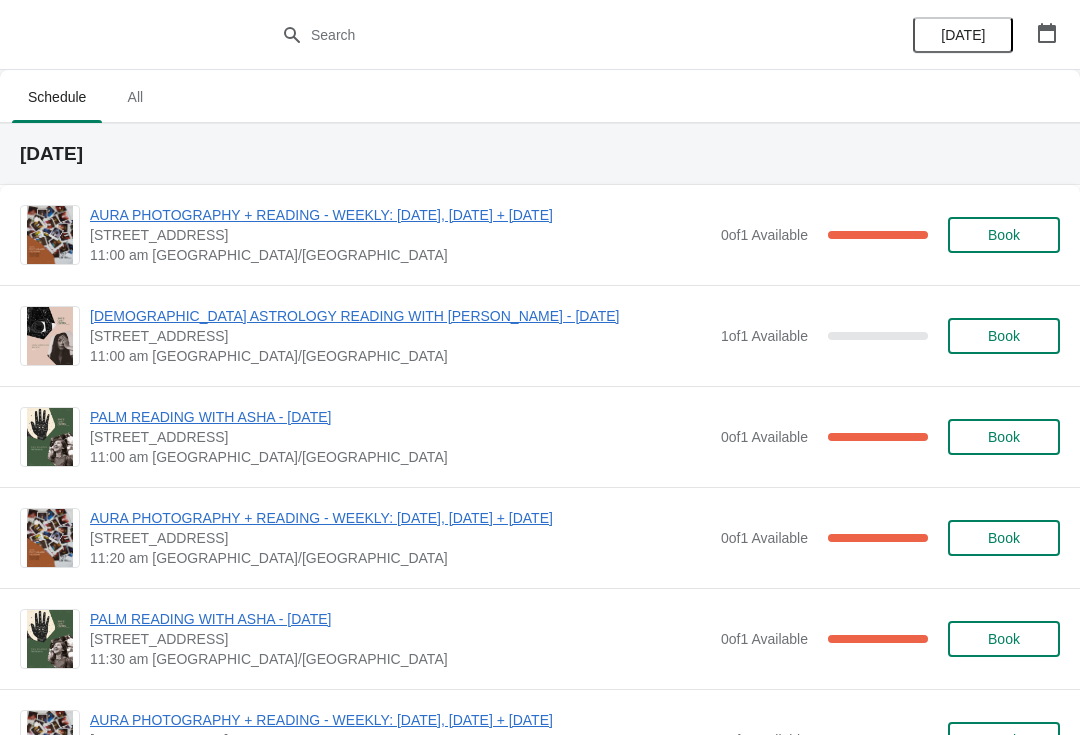 click on "Book" at bounding box center [1004, 336] 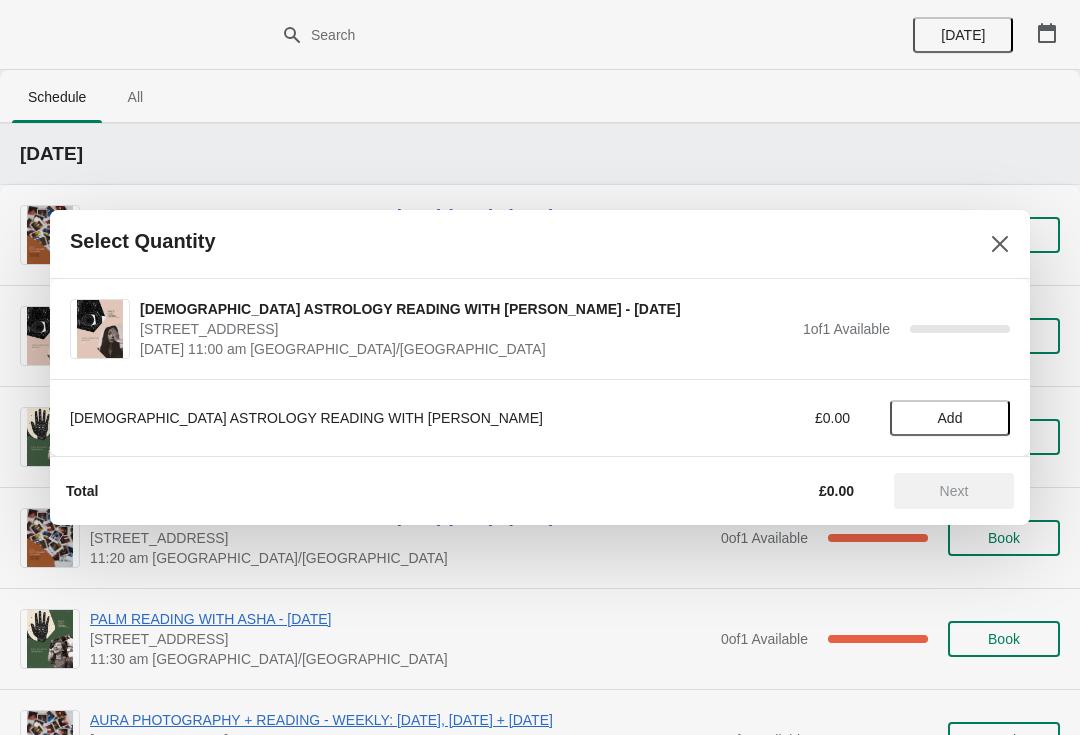 click on "Add" at bounding box center (950, 418) 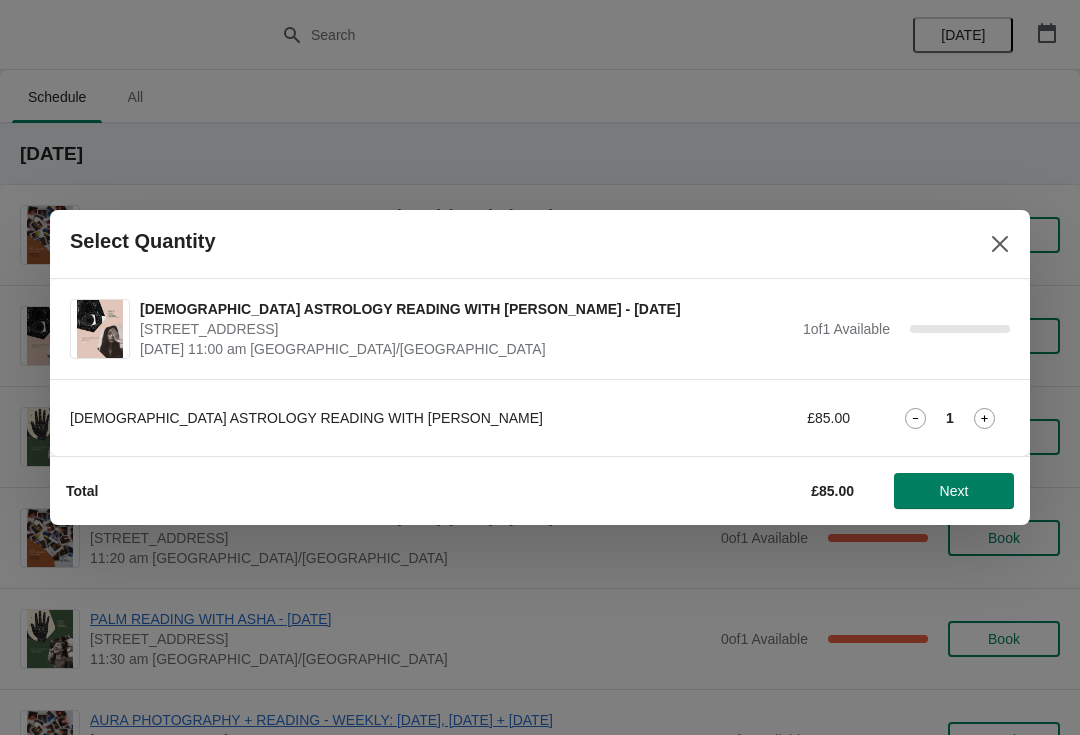 click on "Next" at bounding box center [954, 491] 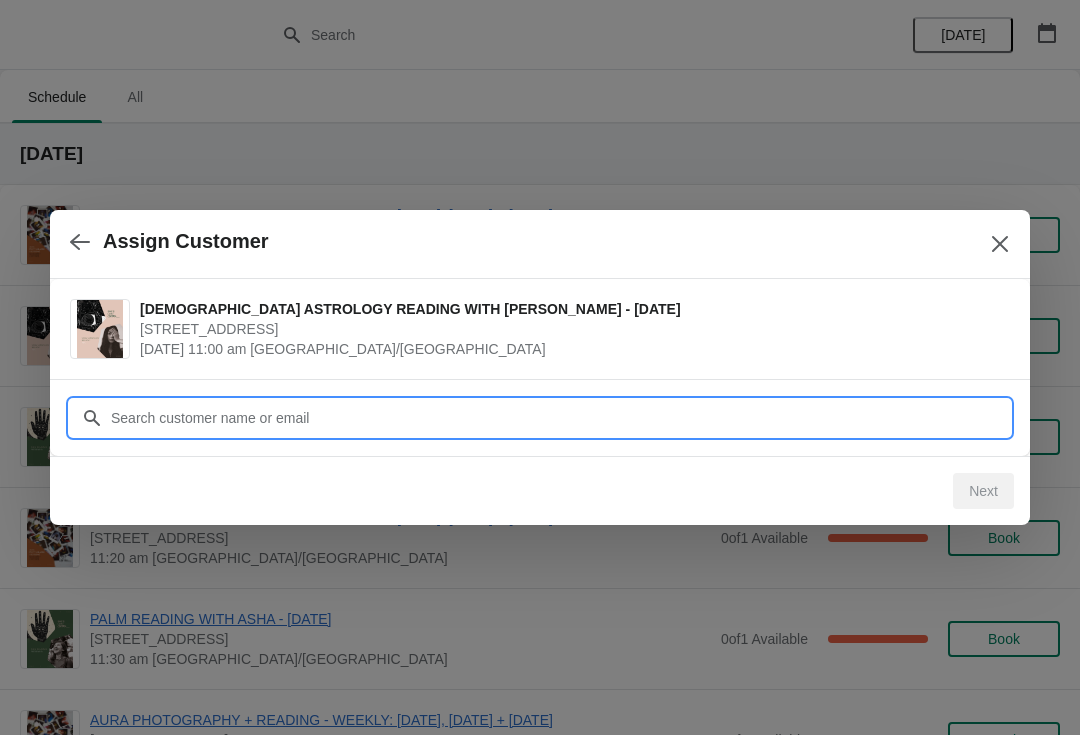click on "Customer" at bounding box center (560, 418) 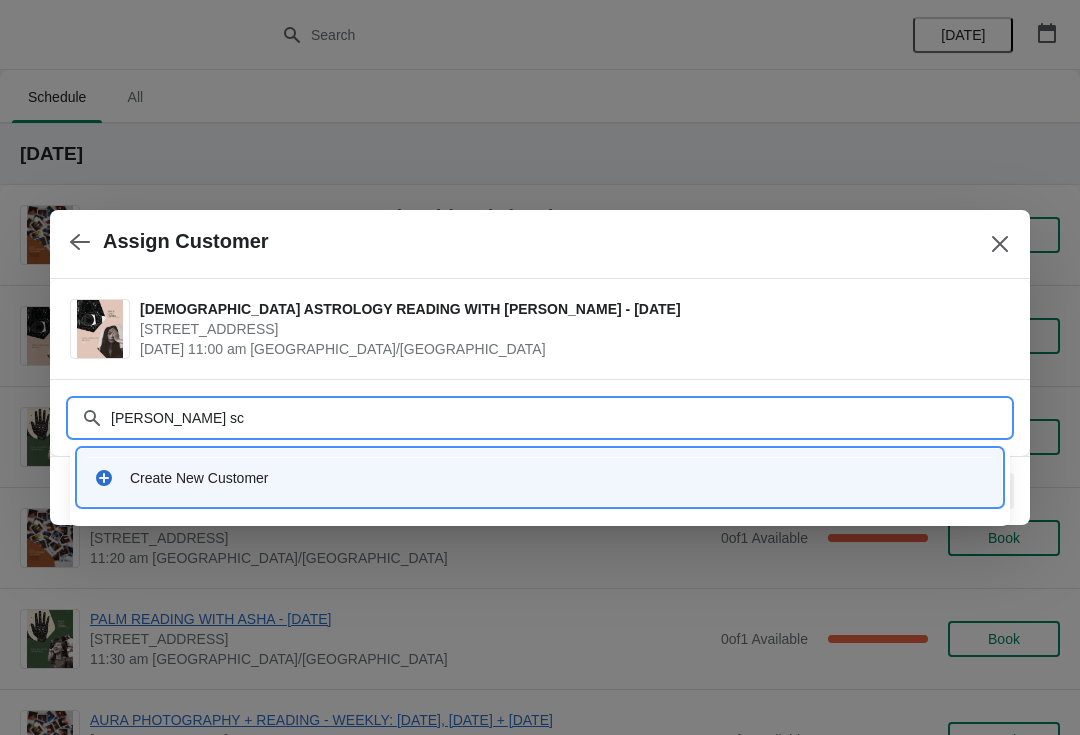 type on "[PERSON_NAME]" 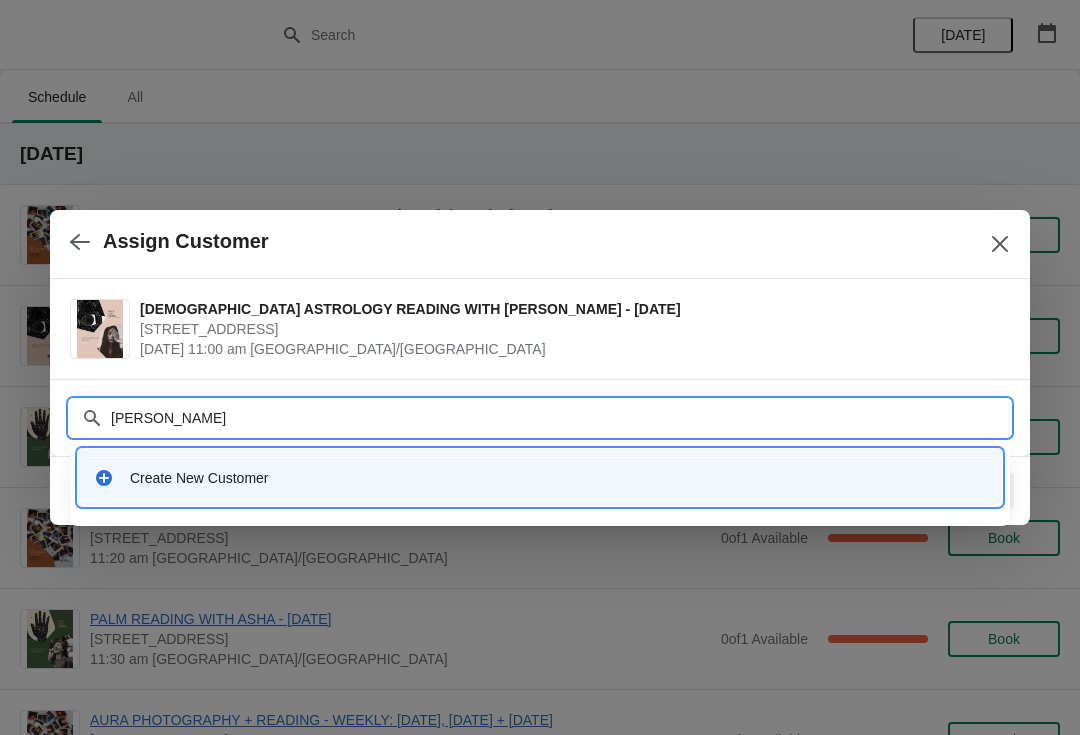click 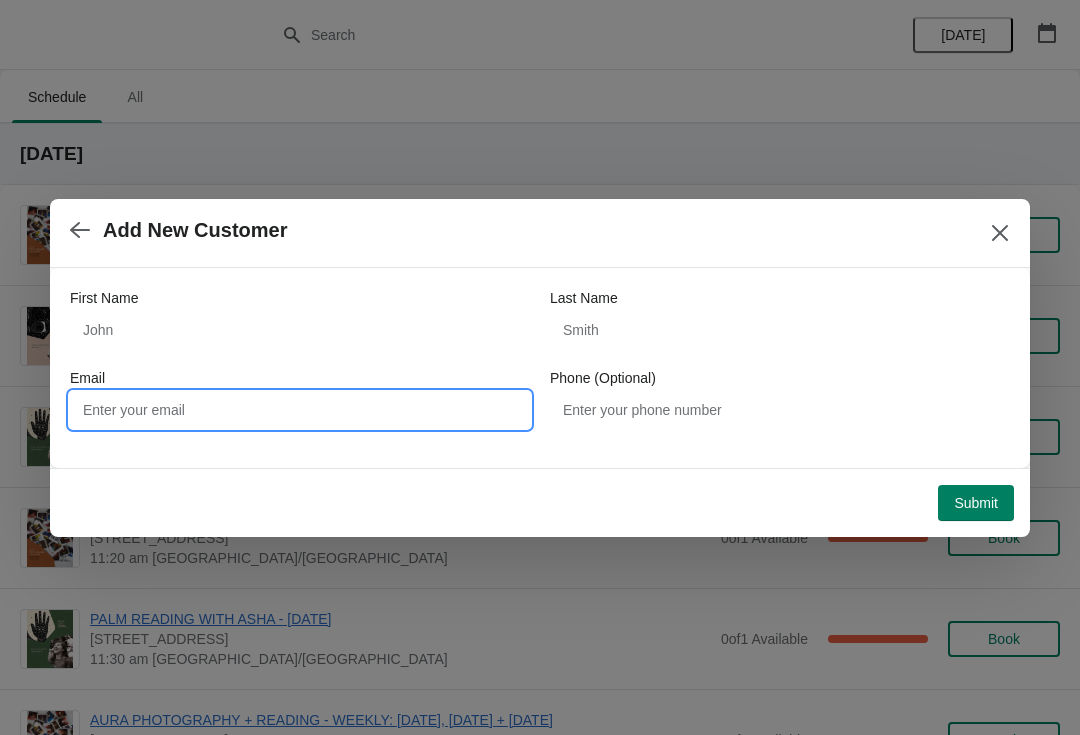 click on "Email" at bounding box center [300, 410] 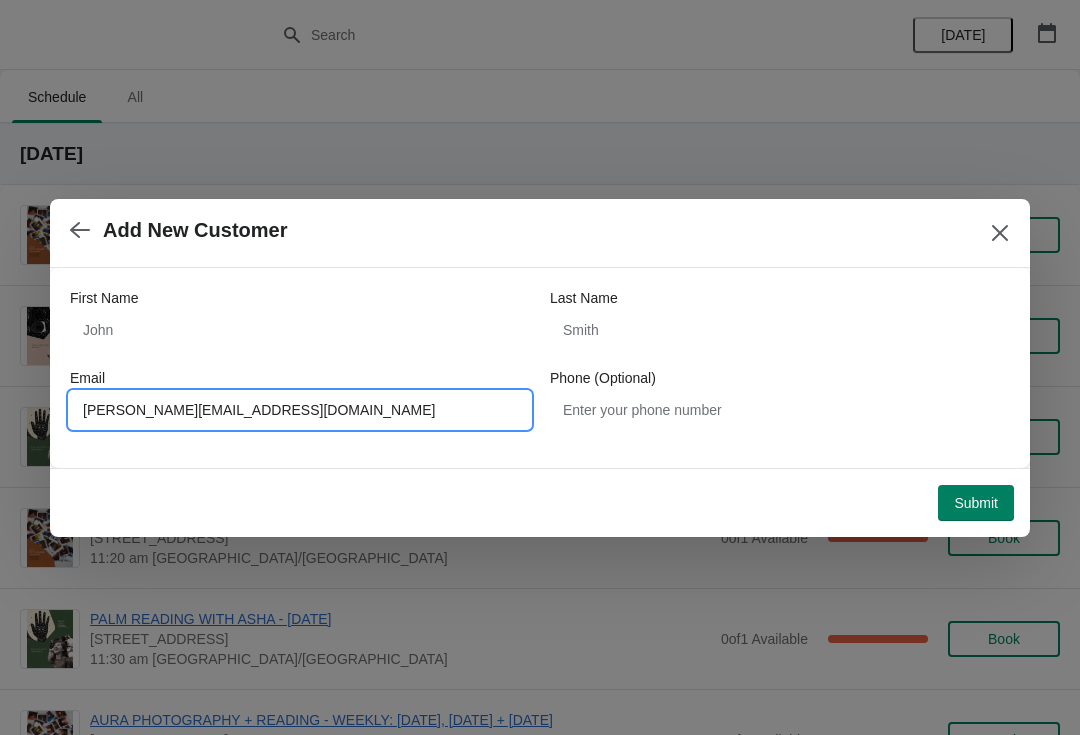 type on "[PERSON_NAME][EMAIL_ADDRESS][DOMAIN_NAME]" 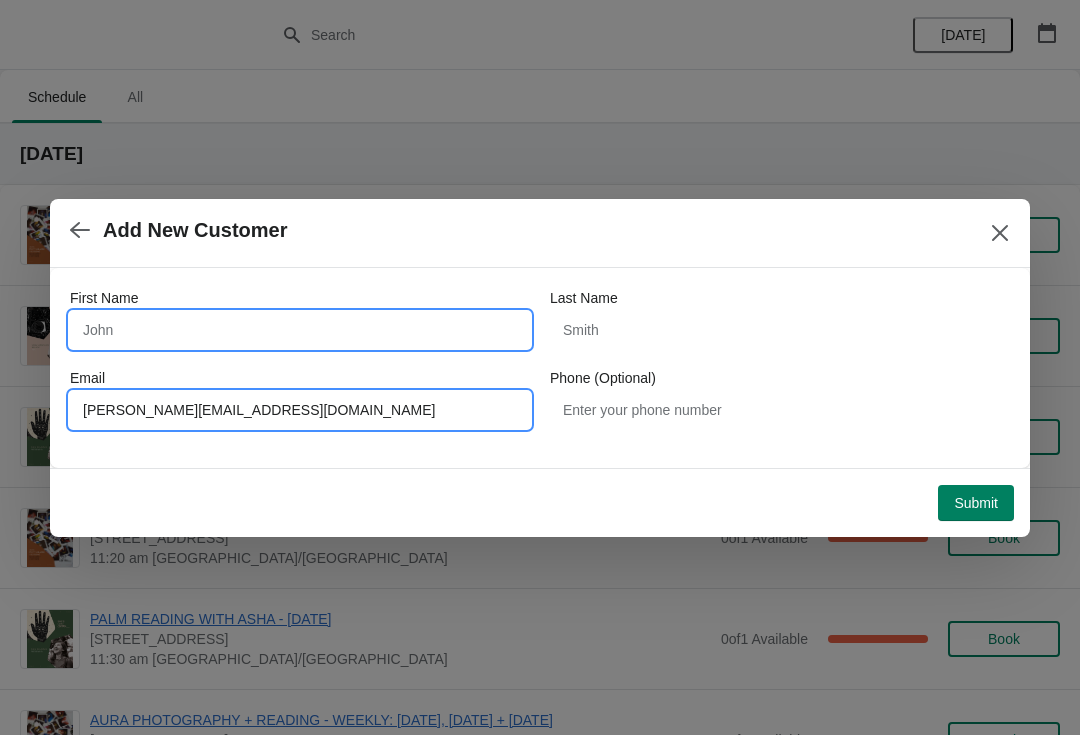 click on "First Name" at bounding box center (300, 330) 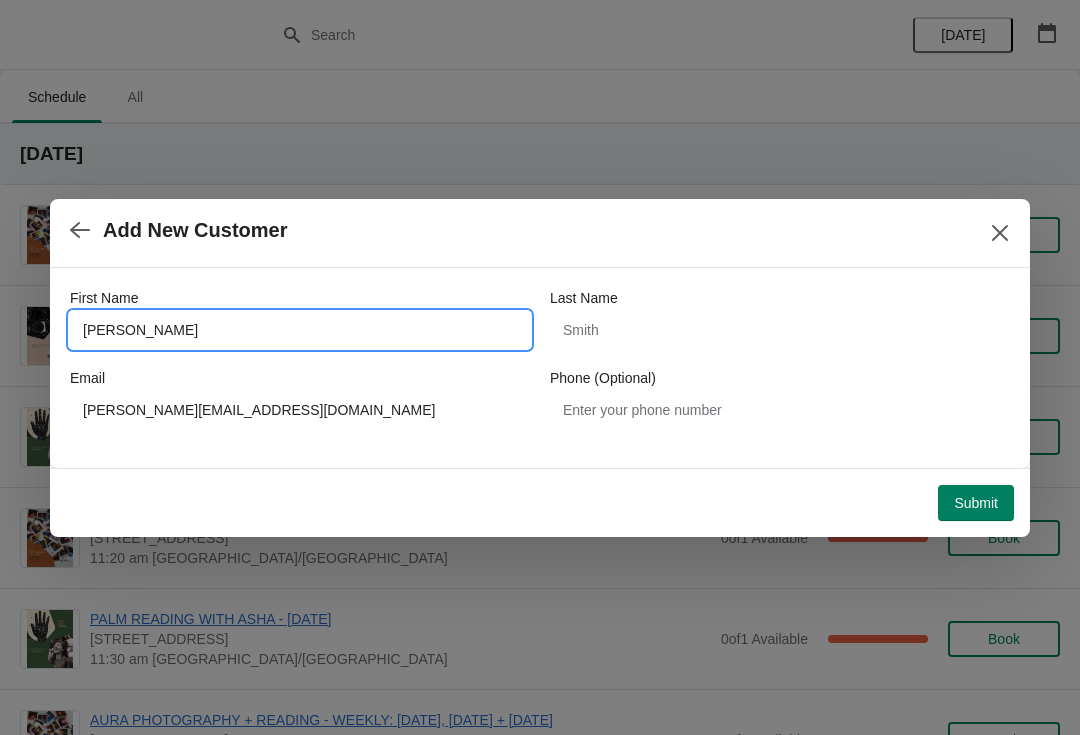 type on "[PERSON_NAME]" 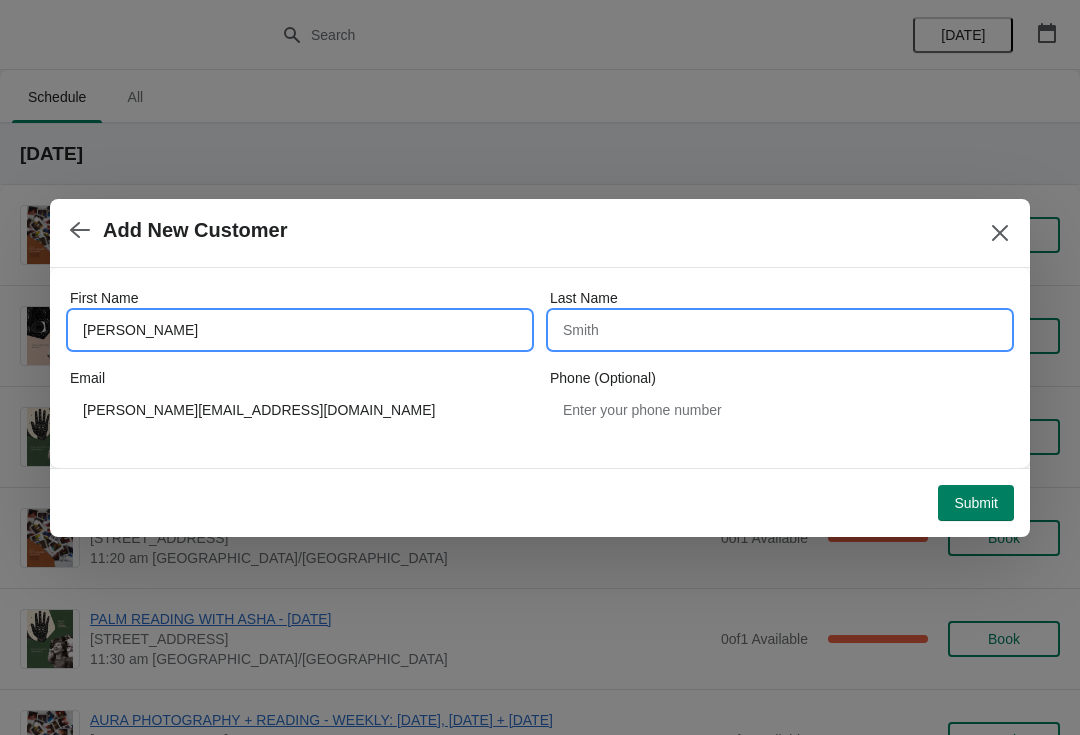 click on "Last Name" at bounding box center [780, 330] 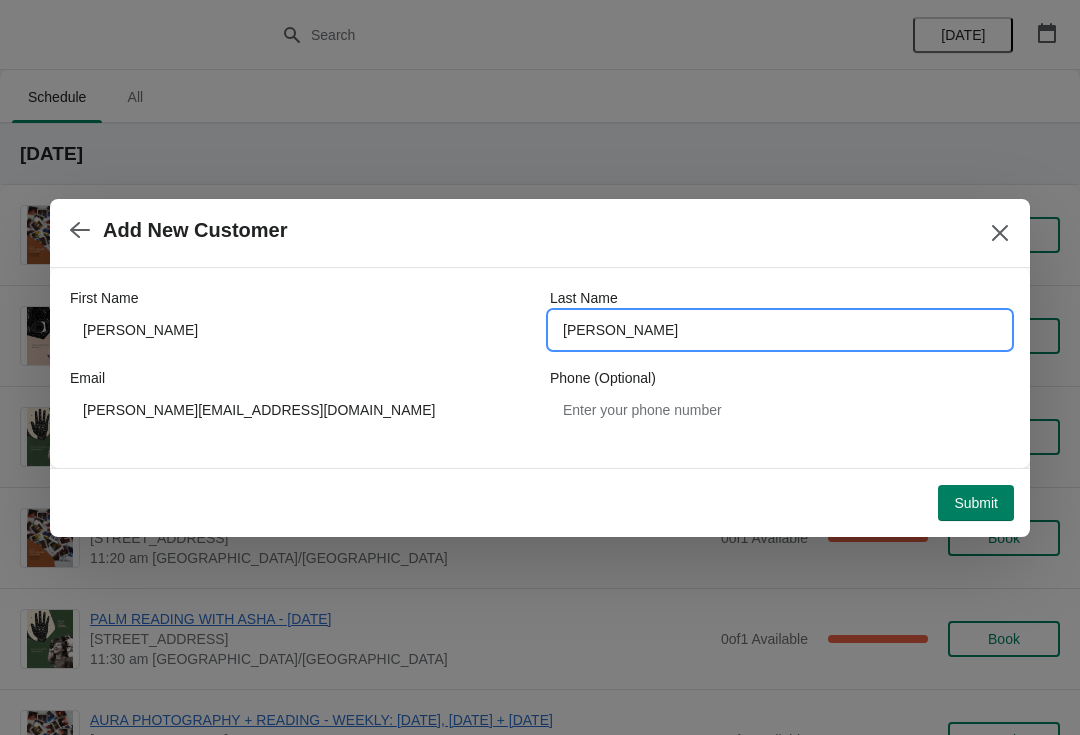 type on "[PERSON_NAME]" 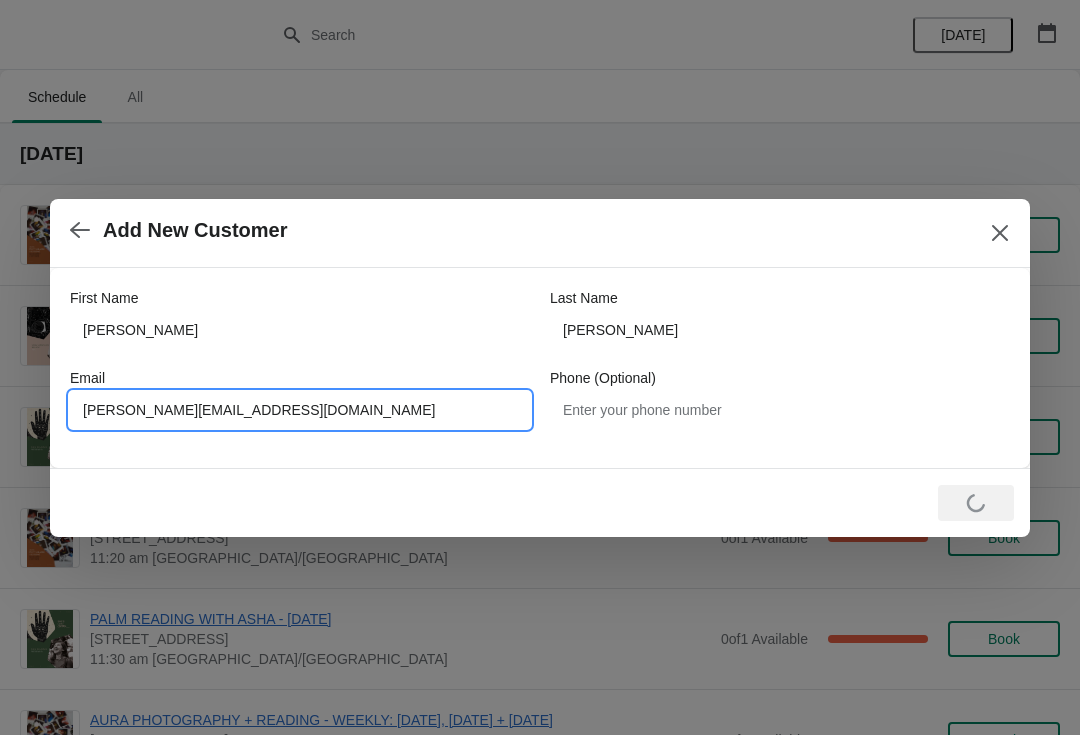 click on "[PERSON_NAME][EMAIL_ADDRESS][DOMAIN_NAME]" at bounding box center (300, 410) 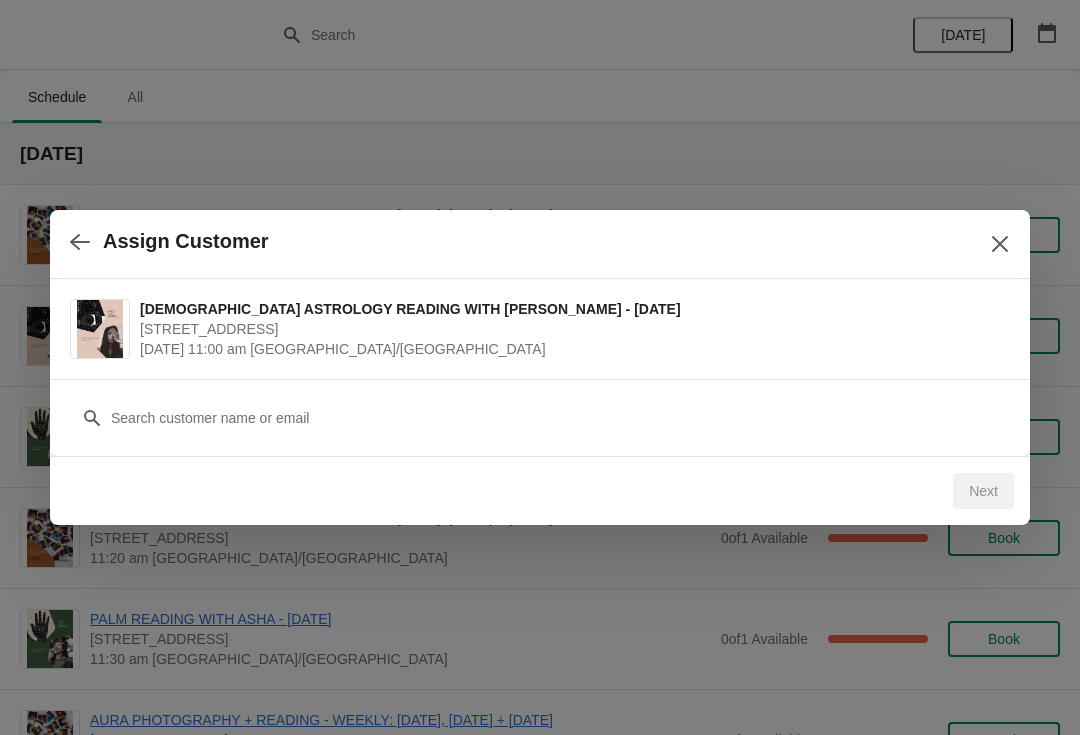 click at bounding box center (1000, 244) 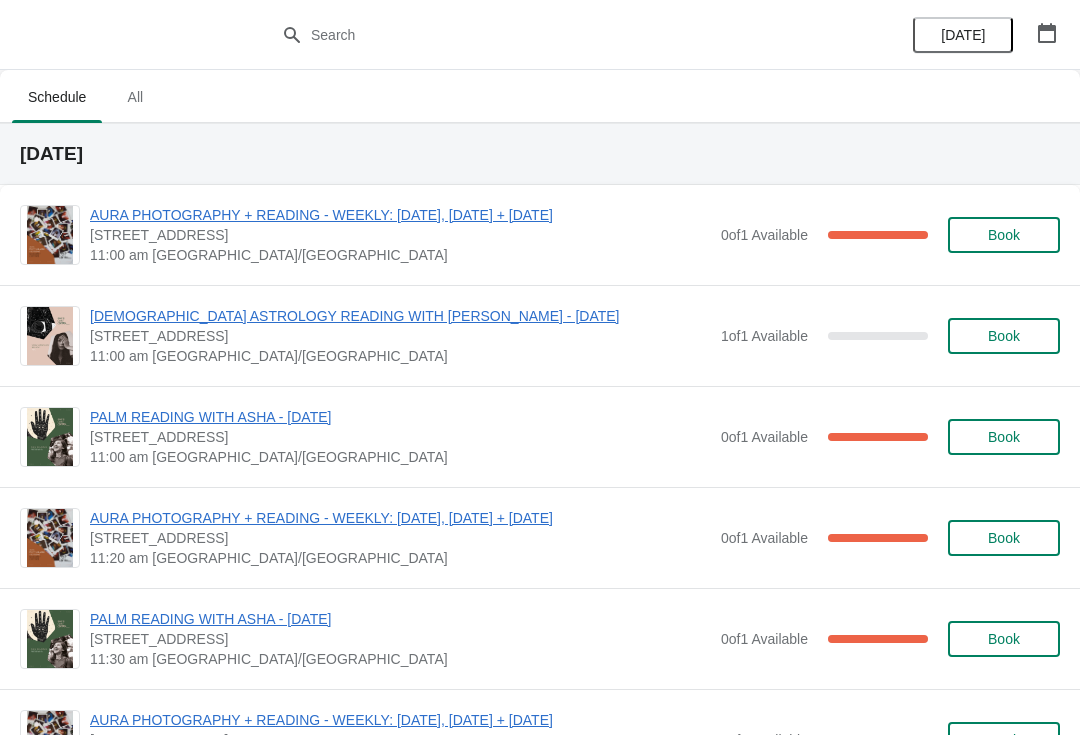 click on "Book" at bounding box center (1004, 336) 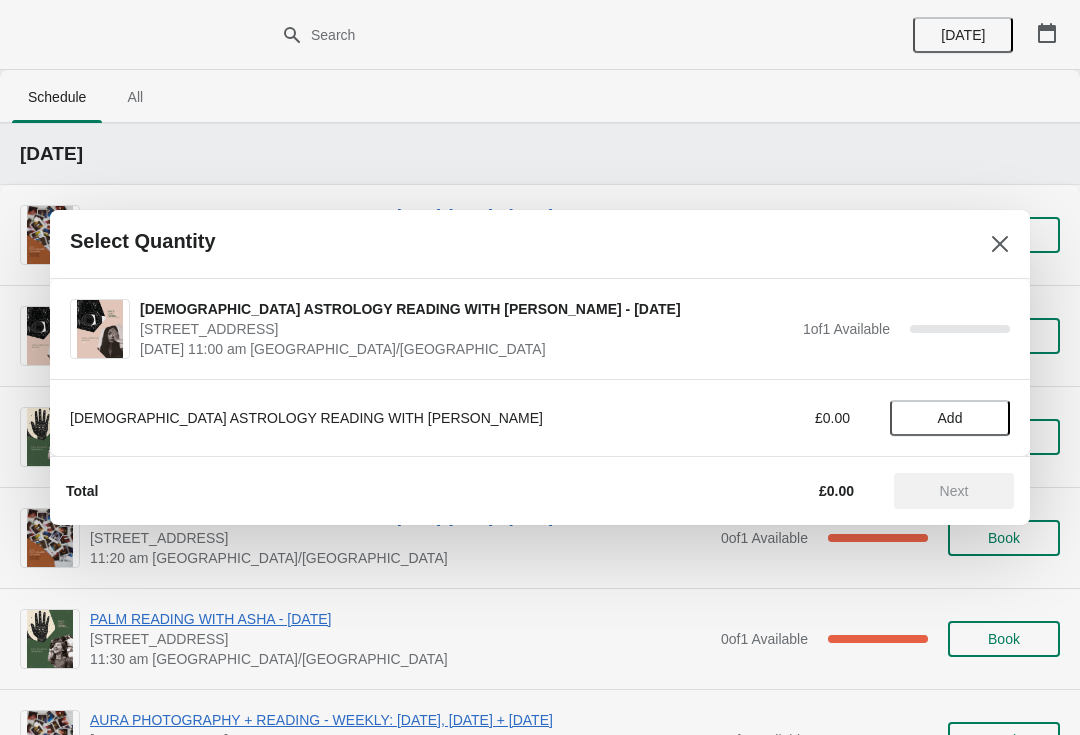 click on "Add" at bounding box center [950, 418] 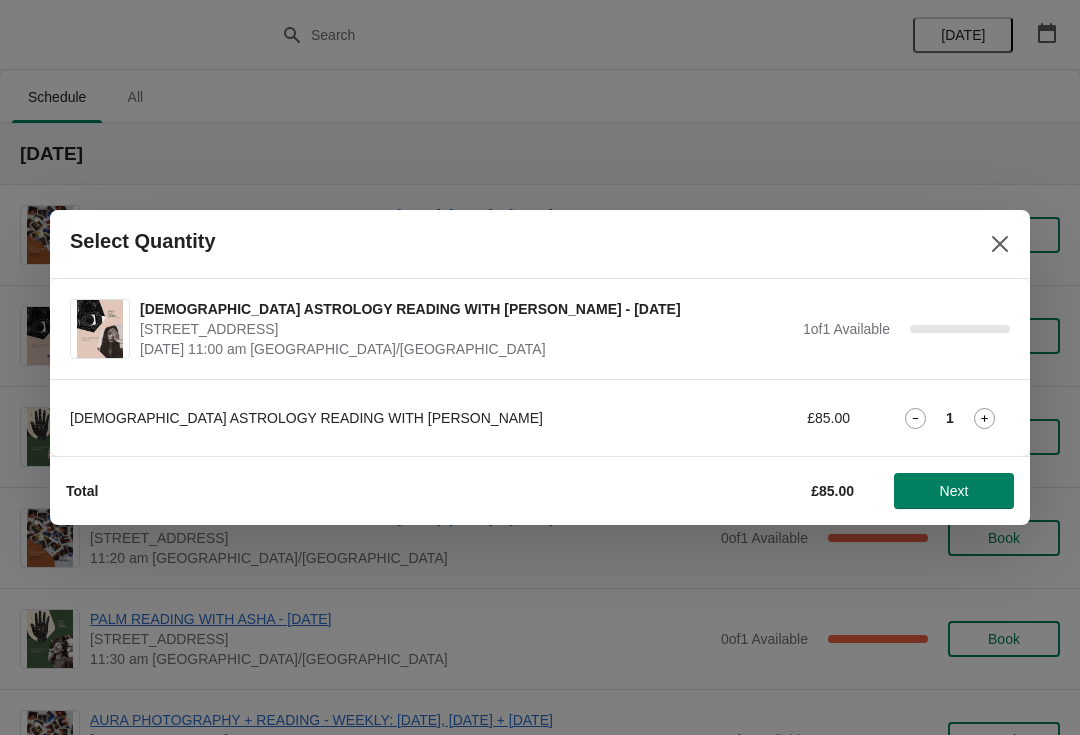 click on "Next" at bounding box center (954, 491) 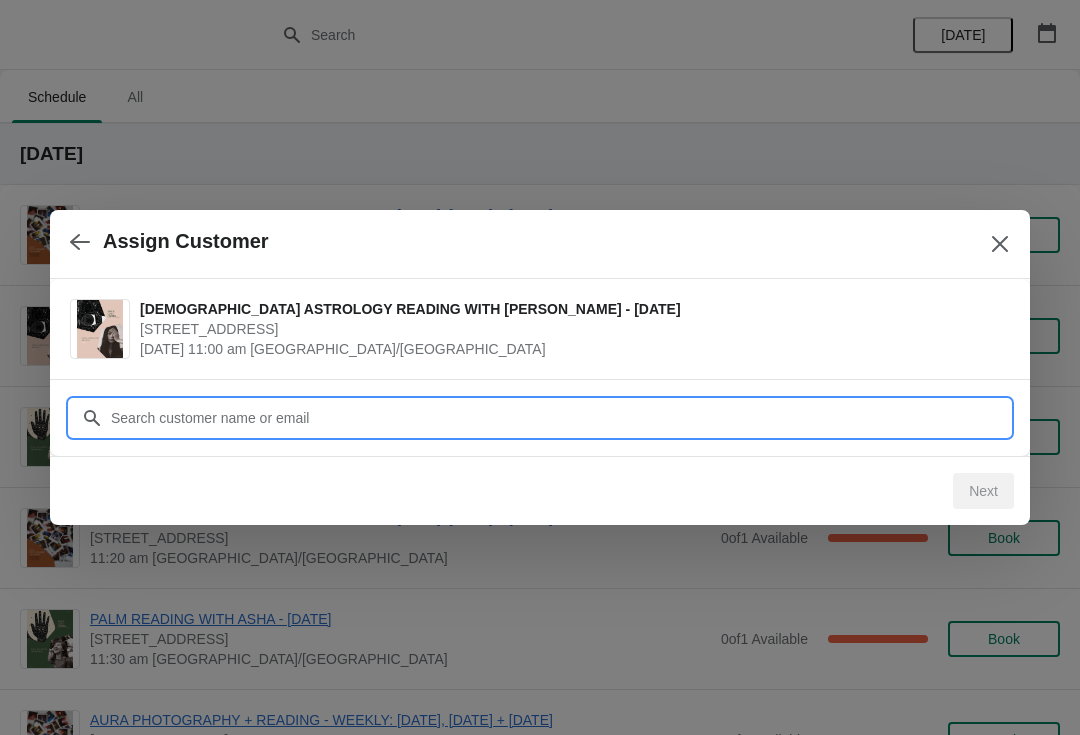 click on "Customer" at bounding box center [560, 418] 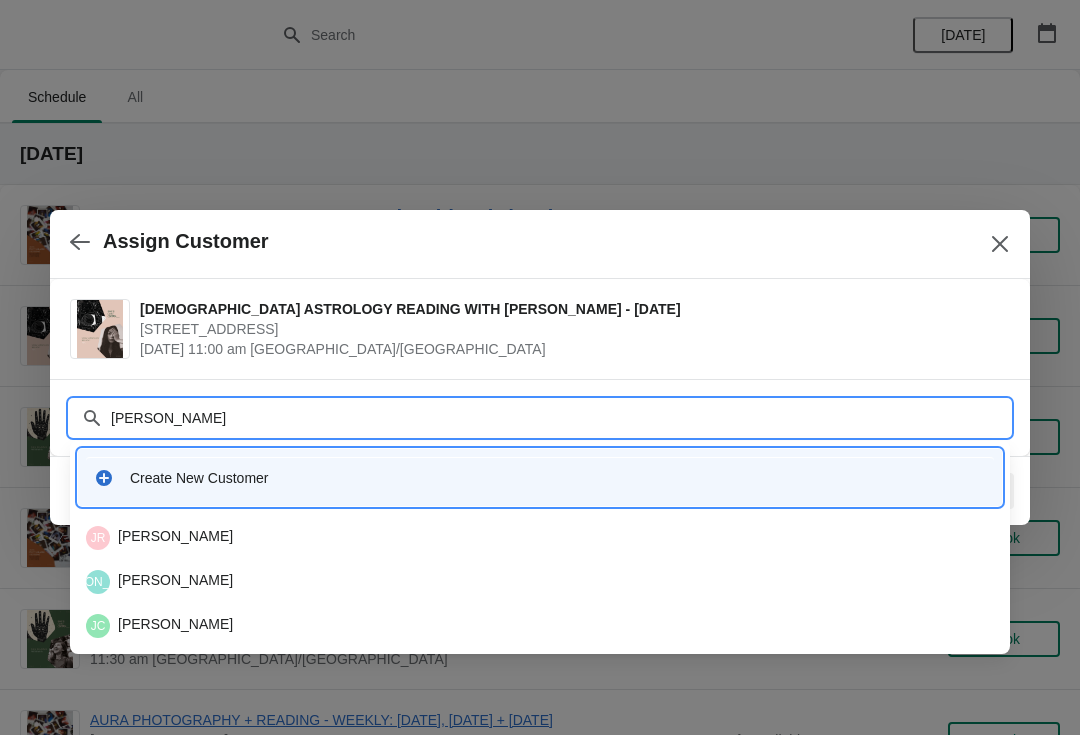 type on "[PERSON_NAME]" 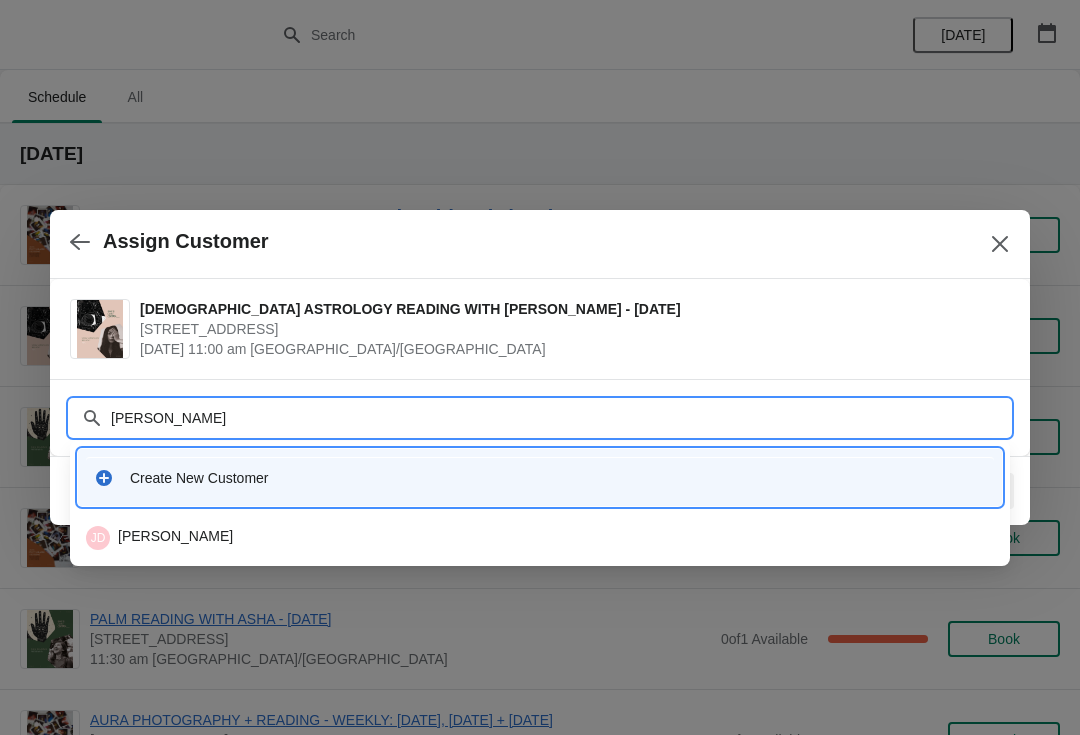 click 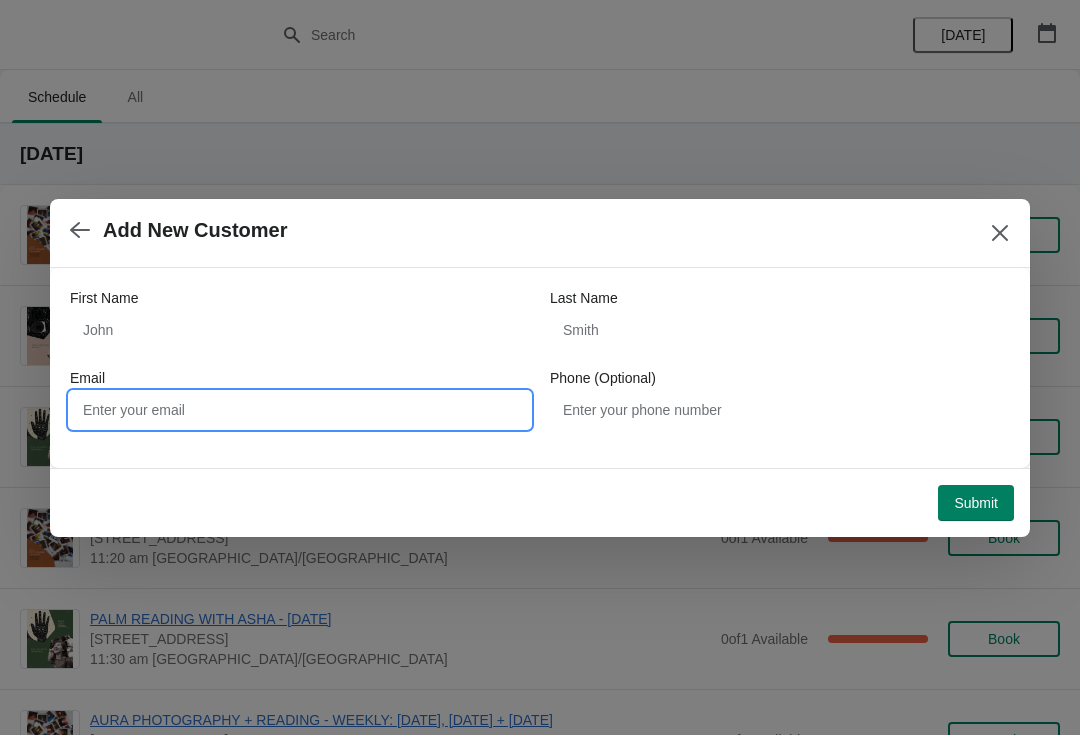 click on "Email" at bounding box center (300, 410) 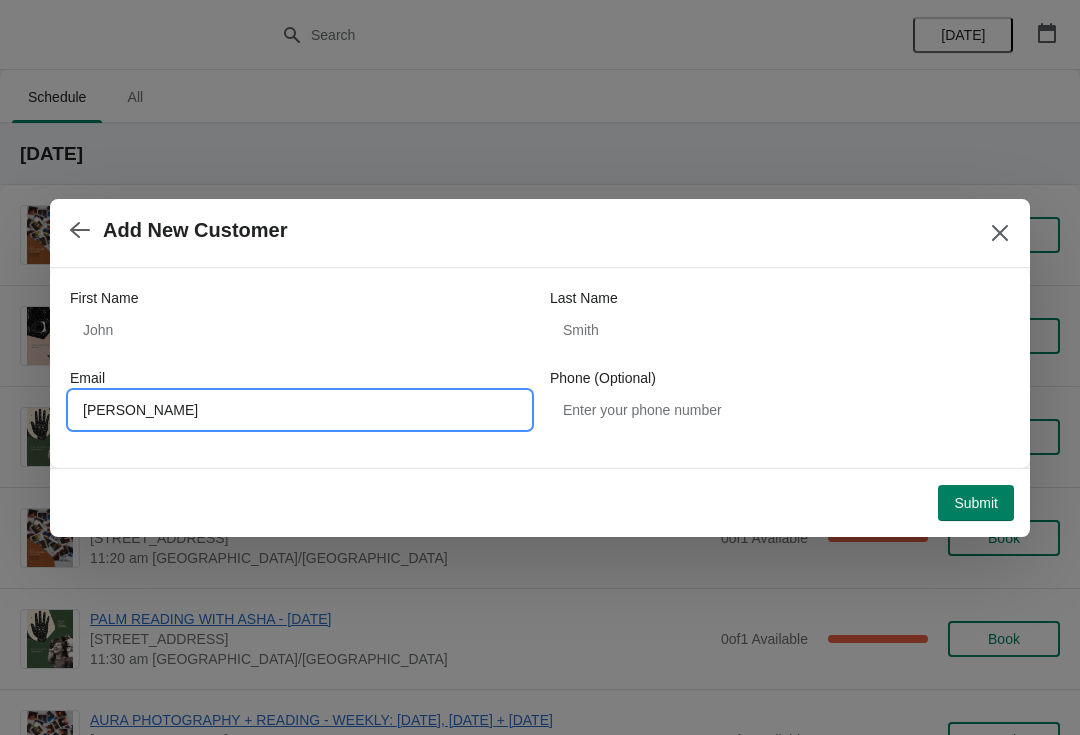 click on "Email" at bounding box center [87, 378] 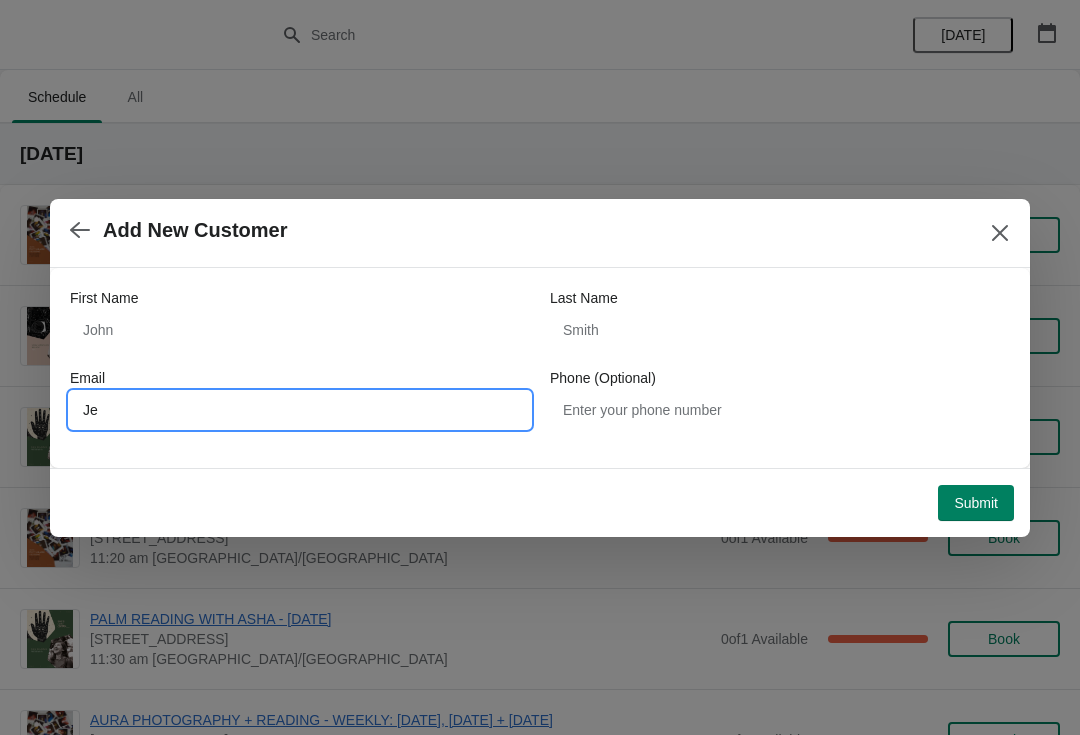 type on "J" 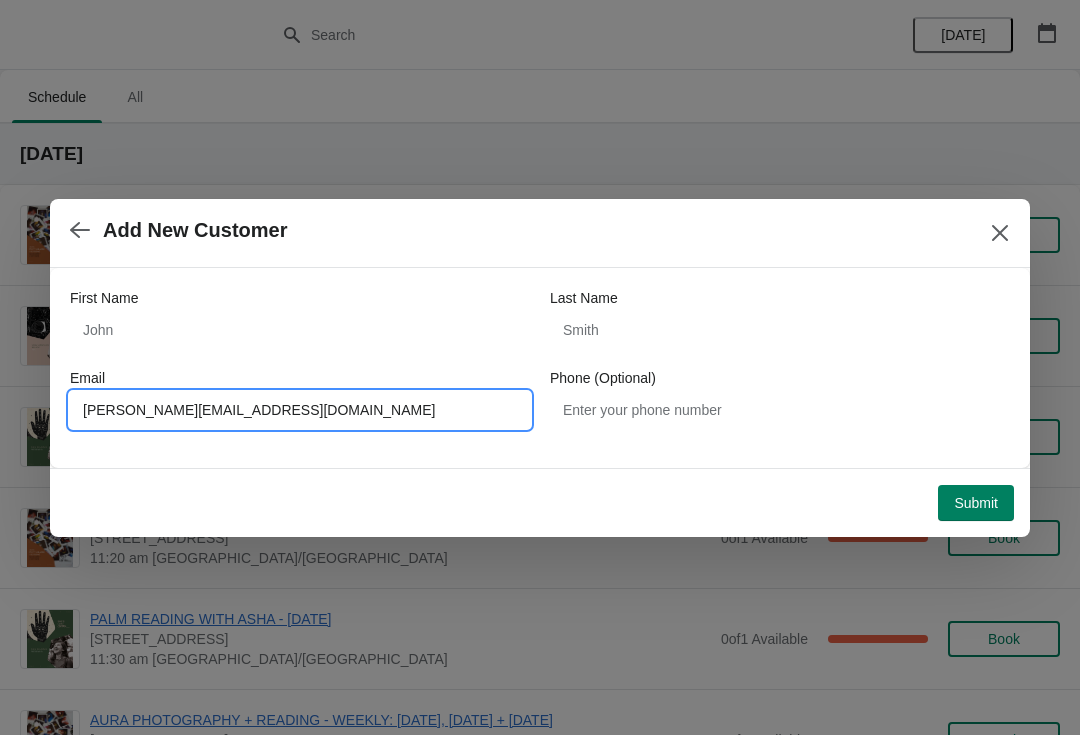 type on "[PERSON_NAME][EMAIL_ADDRESS][DOMAIN_NAME]" 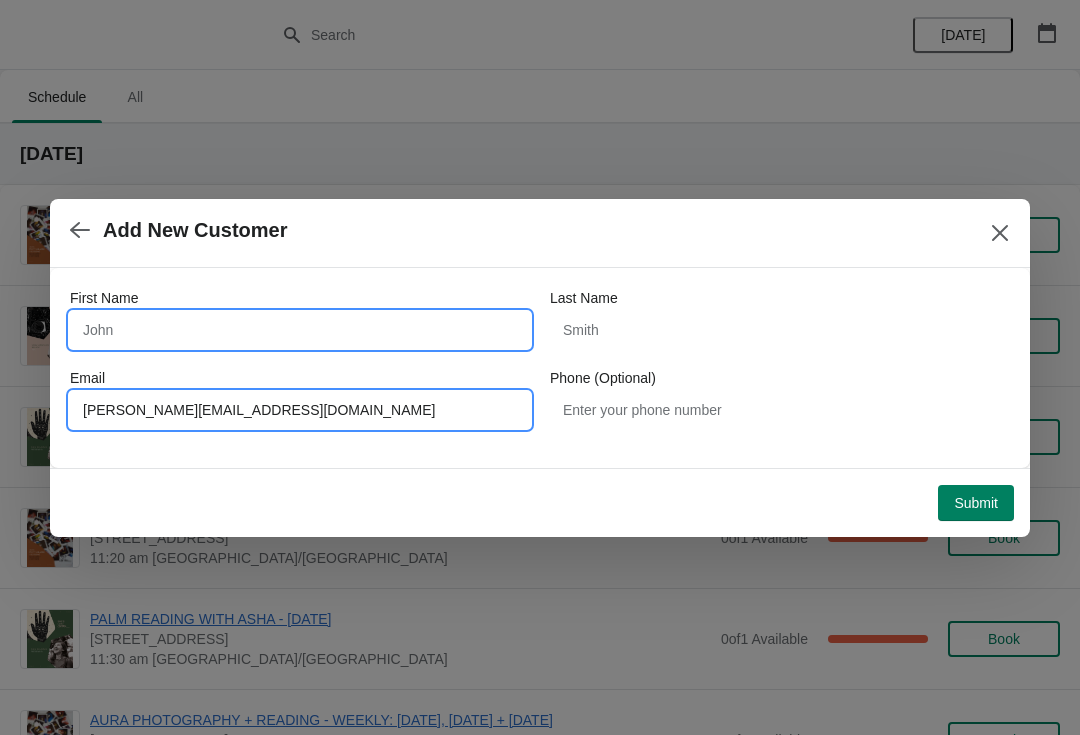 click on "First Name" at bounding box center [300, 330] 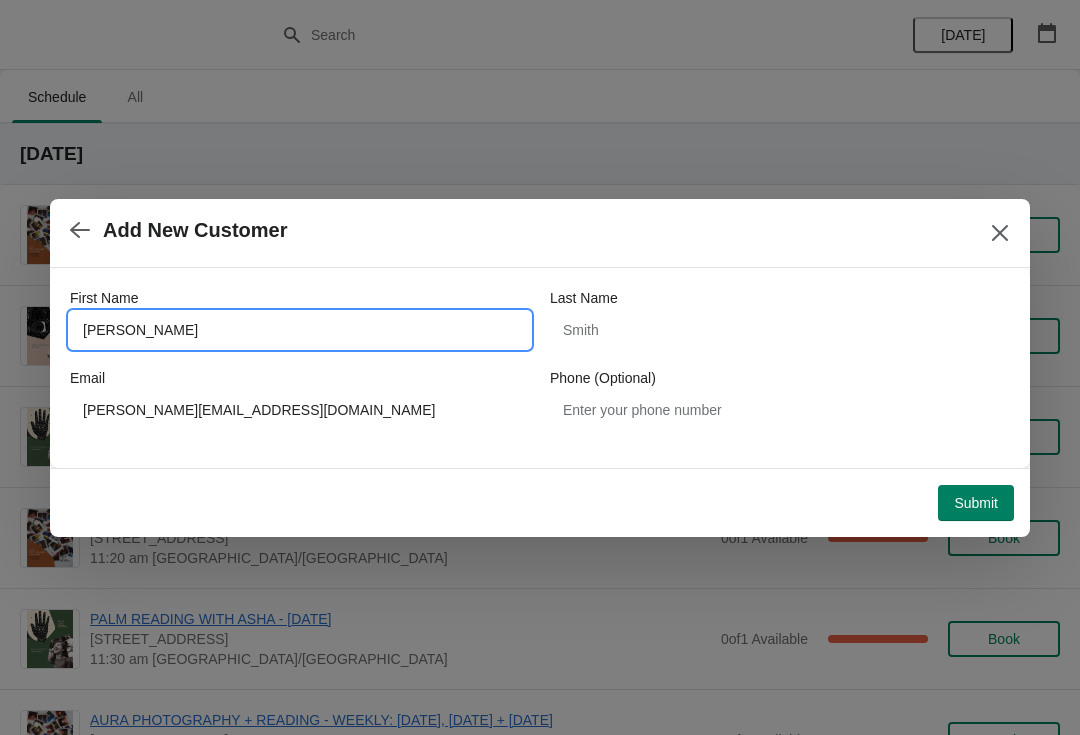 type on "[PERSON_NAME]" 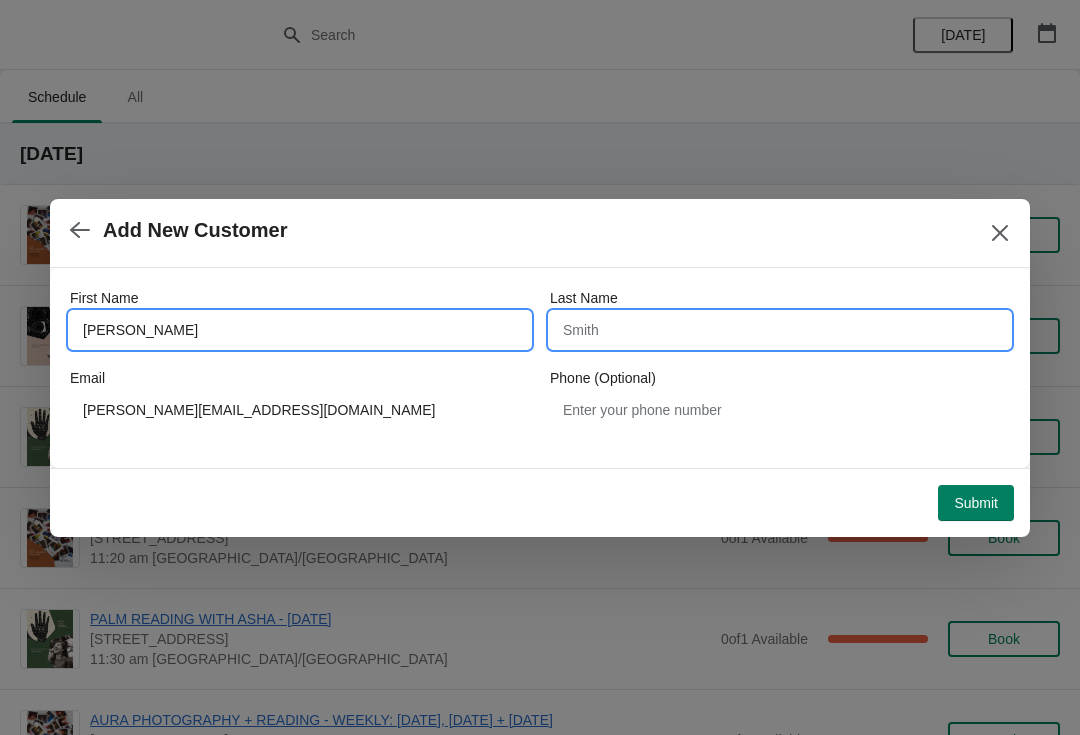 click on "Last Name" at bounding box center (780, 330) 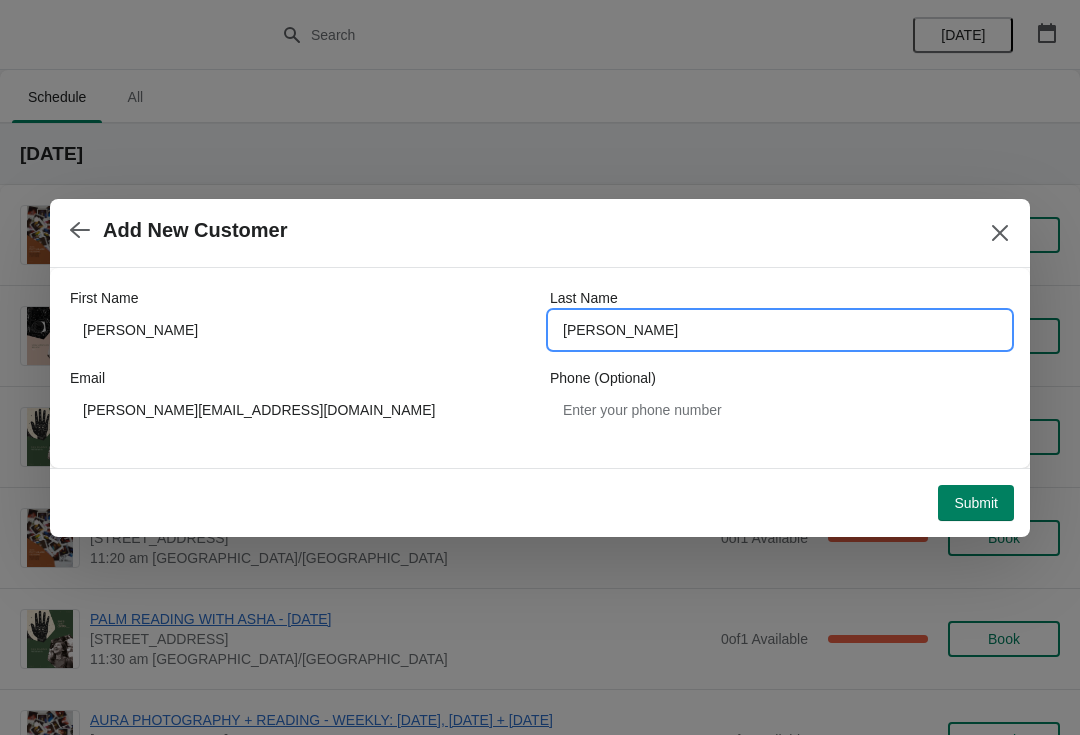 type on "[PERSON_NAME]" 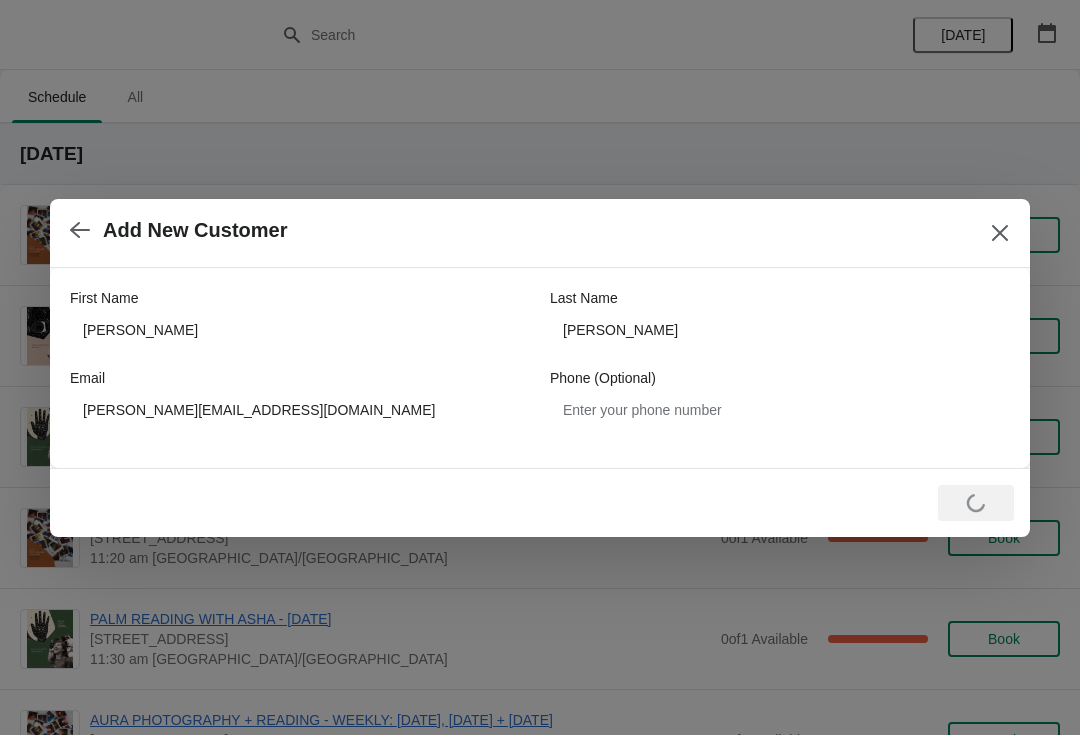 click at bounding box center [1000, 233] 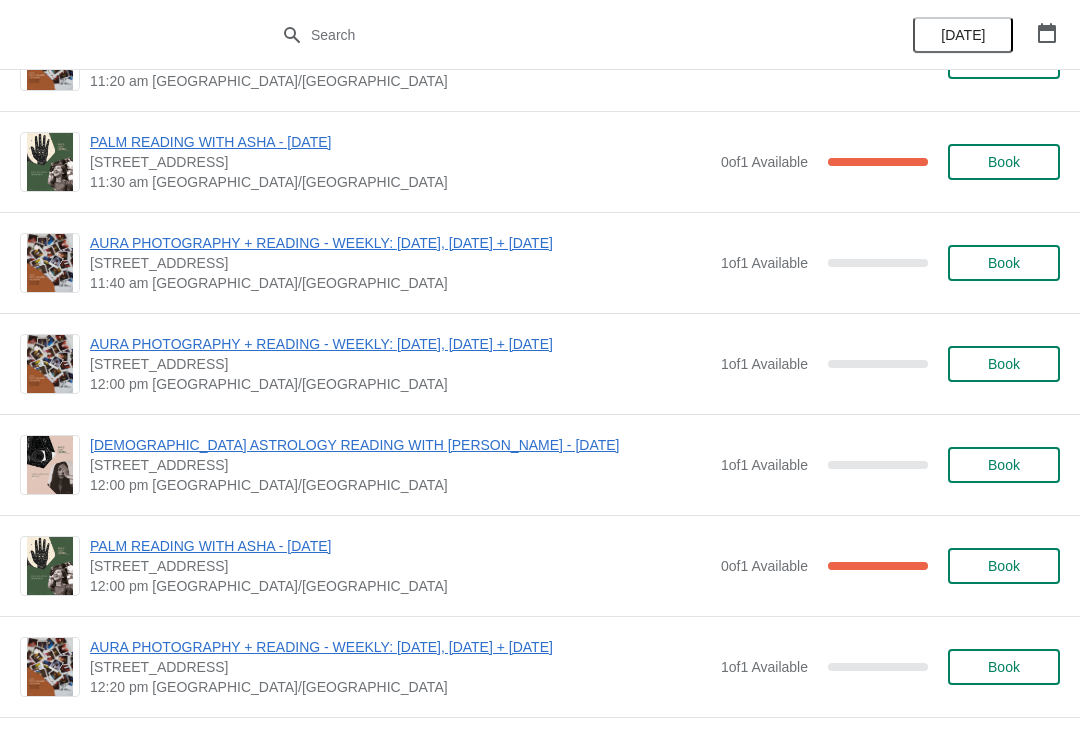 scroll, scrollTop: 481, scrollLeft: 0, axis: vertical 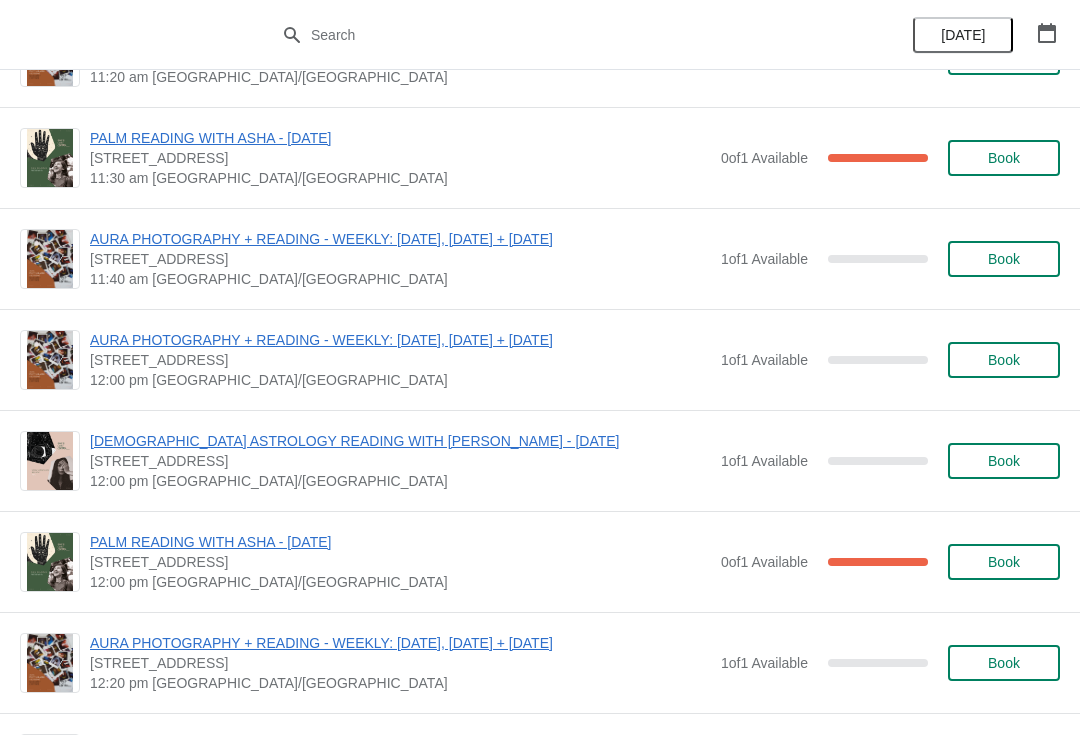 click on "Book" at bounding box center [1004, 461] 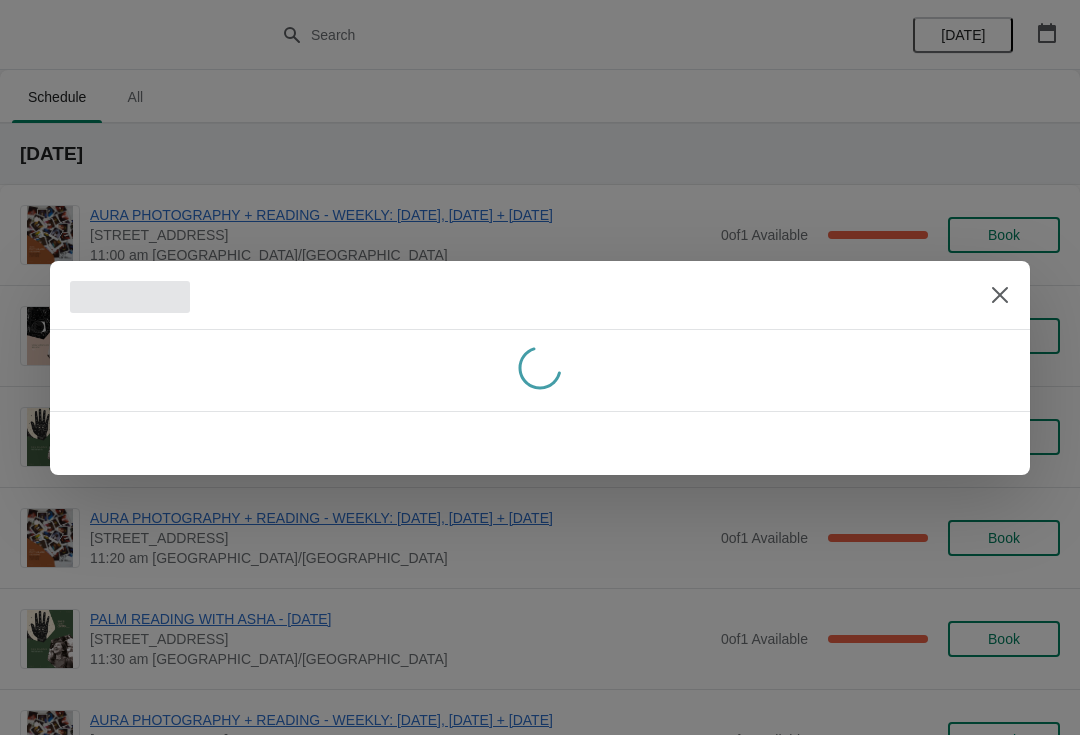 scroll, scrollTop: 0, scrollLeft: 0, axis: both 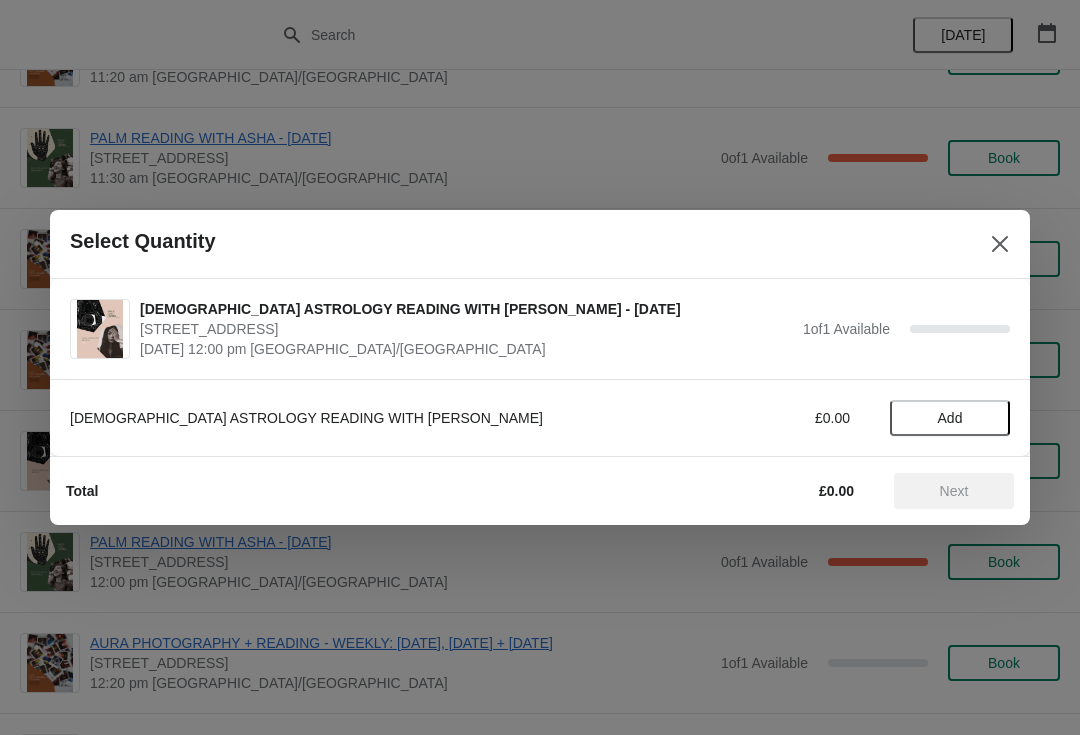 click on "Add" at bounding box center [950, 418] 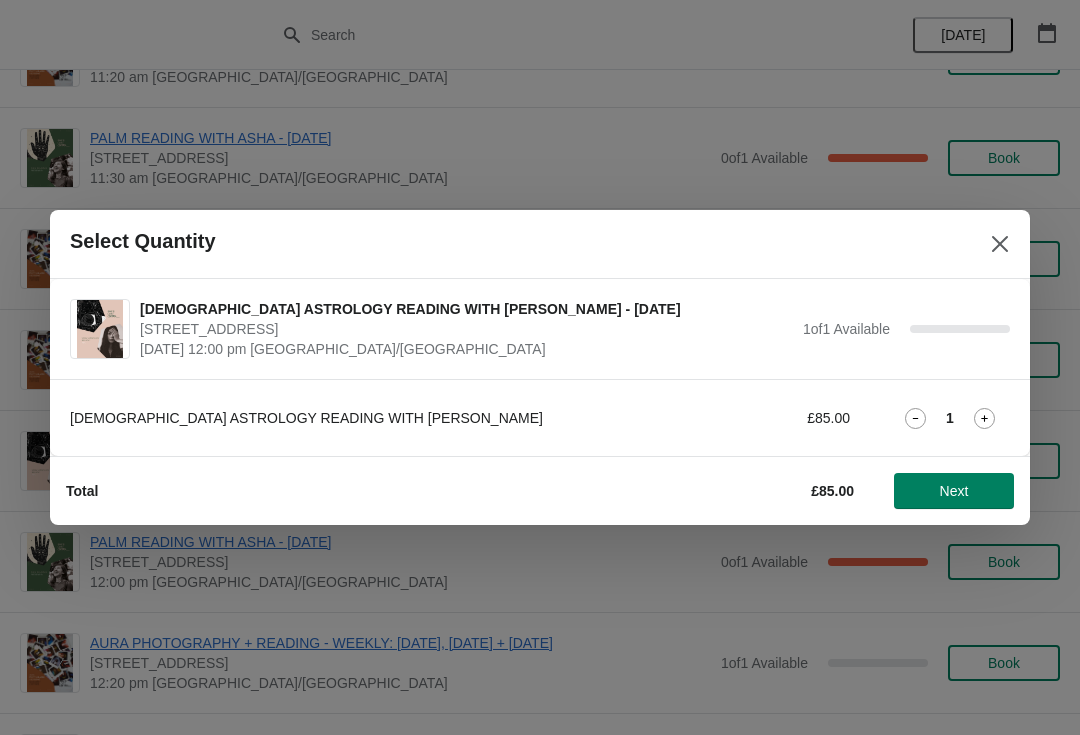 click on "Next" at bounding box center [954, 491] 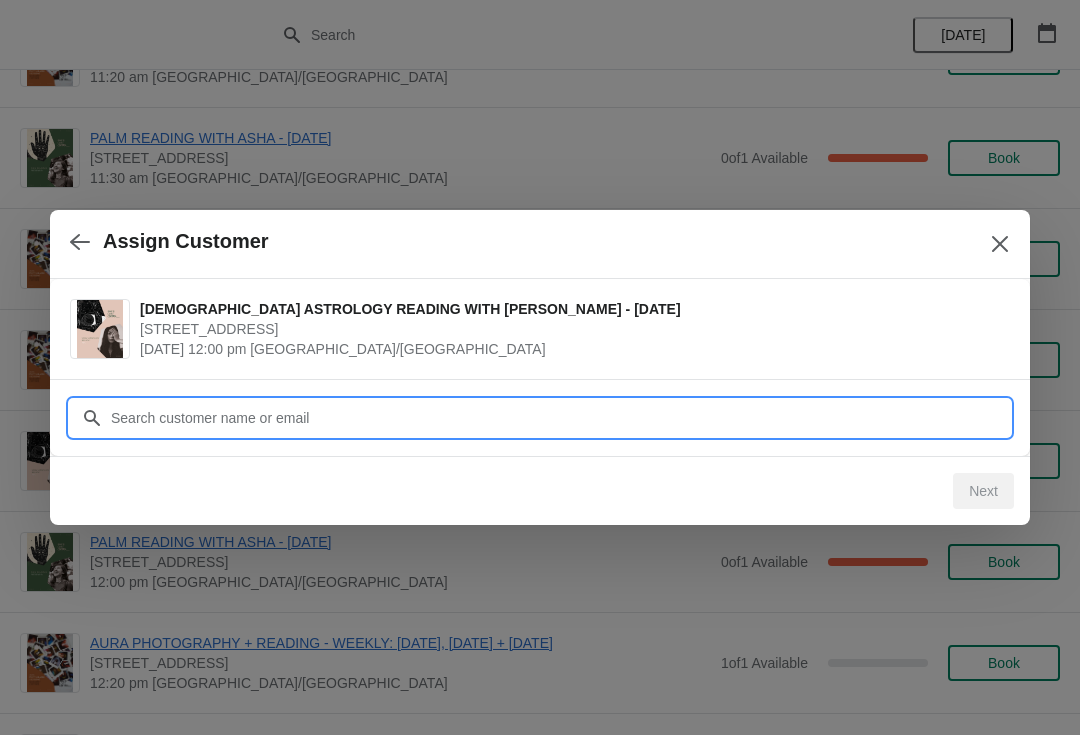 click on "Customer" at bounding box center (560, 418) 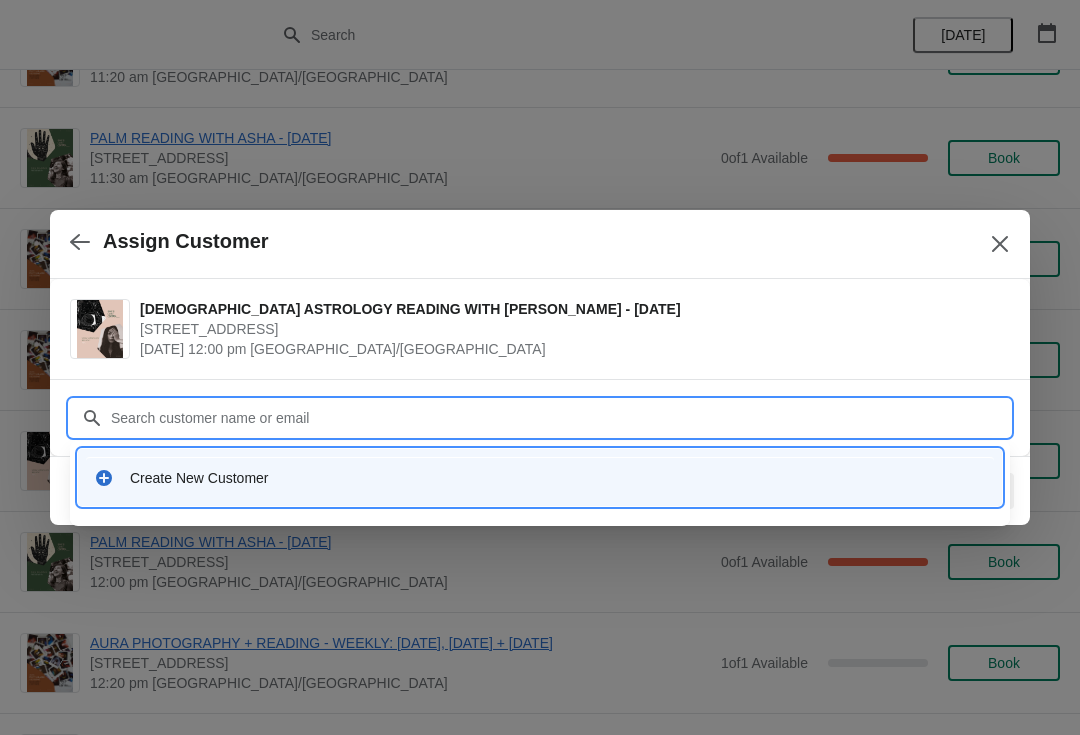 click 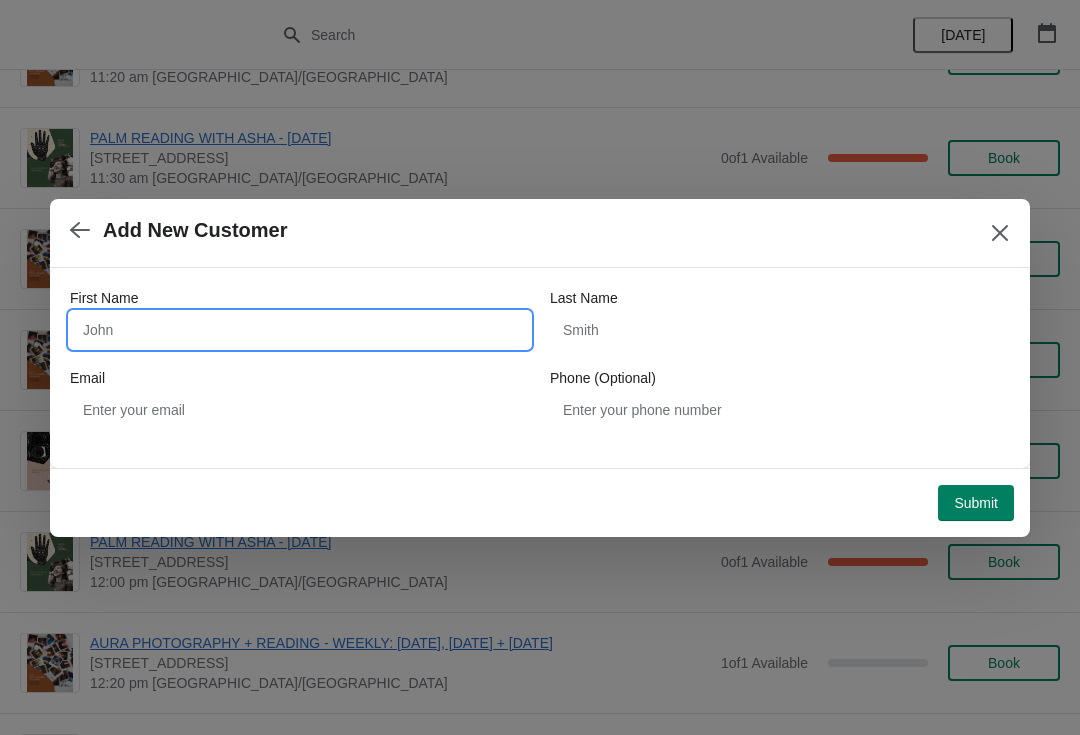 click on "First Name" at bounding box center [300, 330] 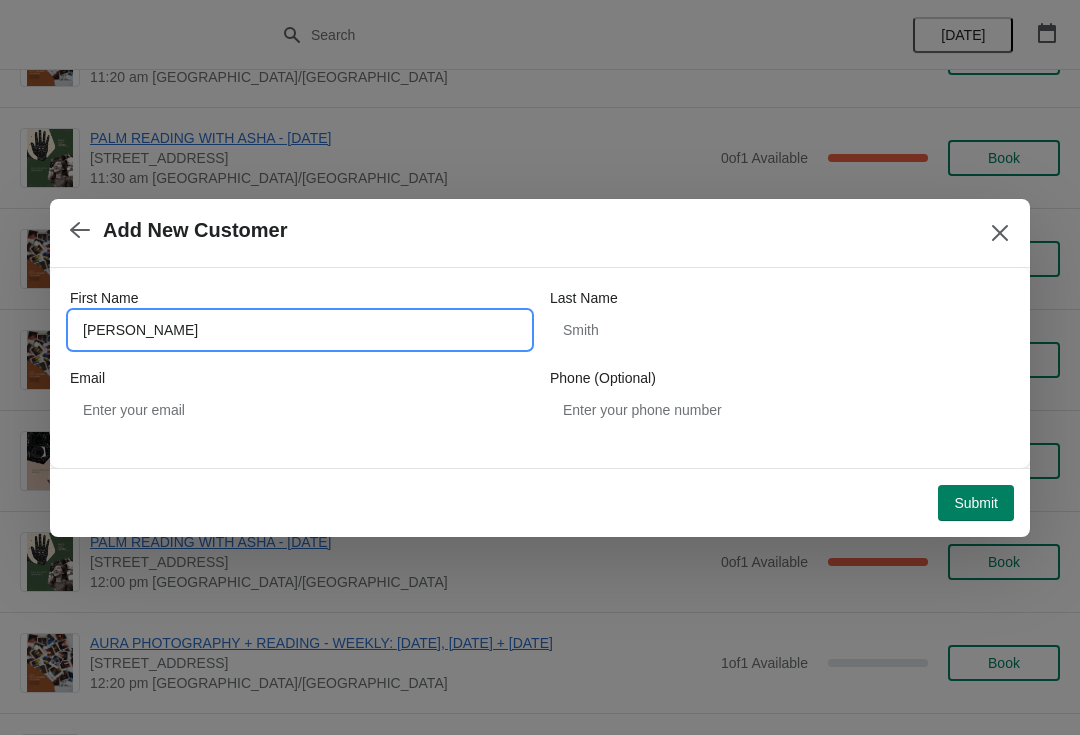 type on "[PERSON_NAME]" 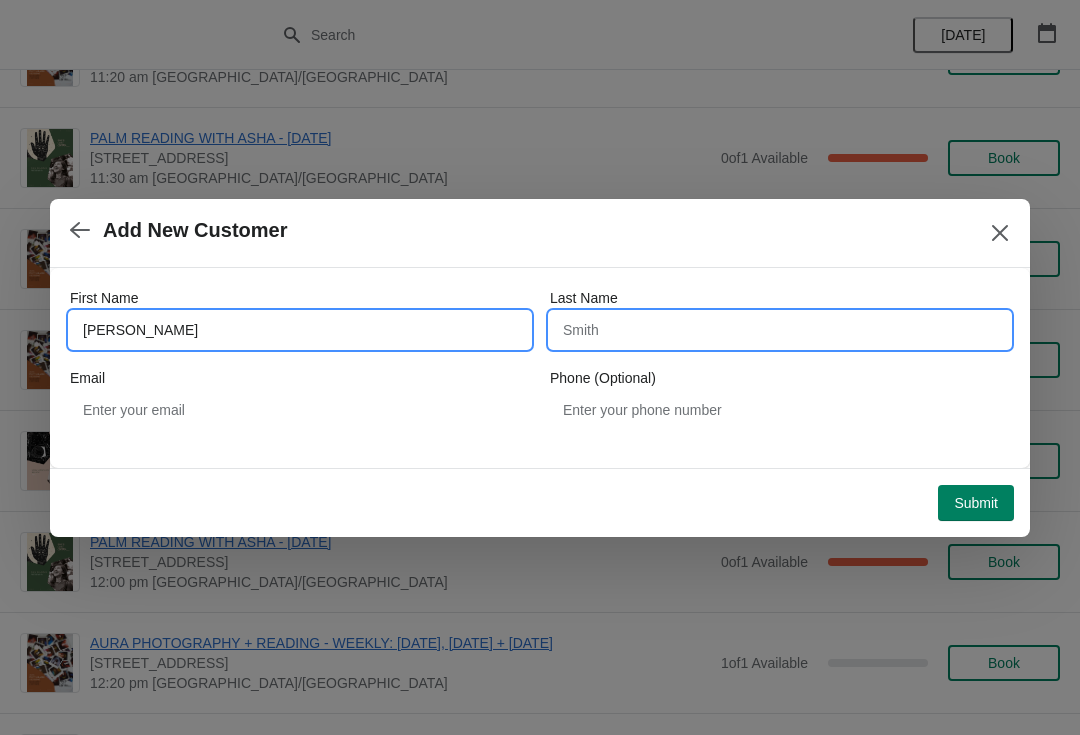 click on "Last Name" at bounding box center [780, 330] 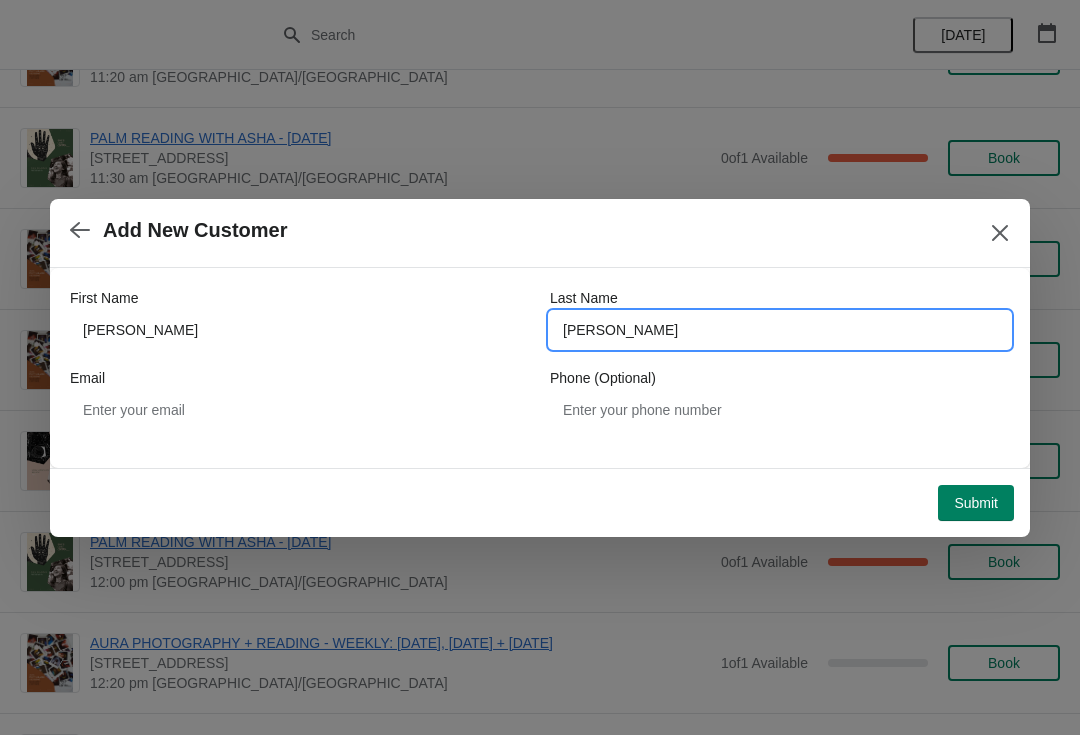type on "[PERSON_NAME]" 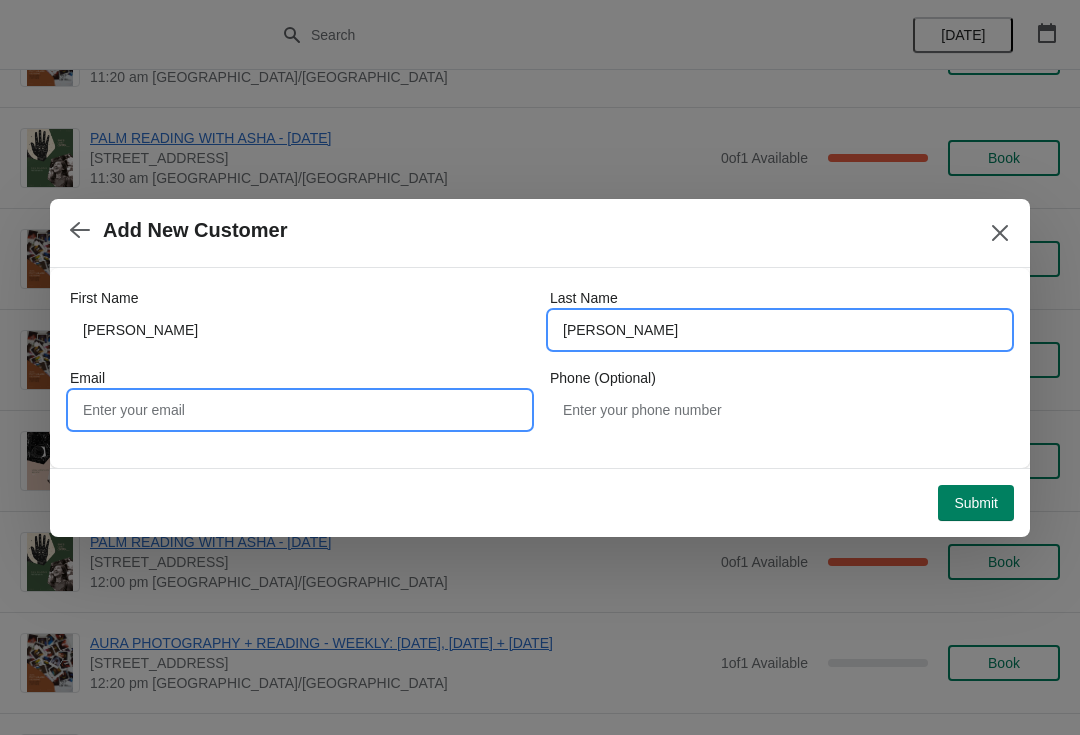 click on "Email" at bounding box center [300, 410] 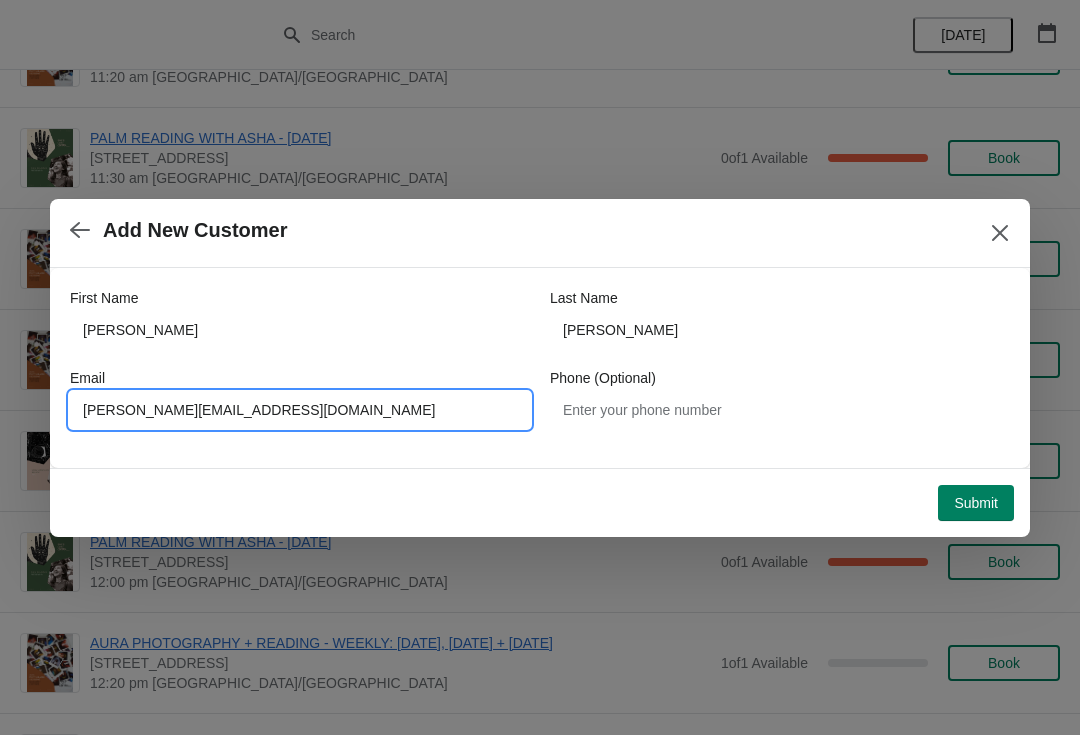 type on "[PERSON_NAME][EMAIL_ADDRESS][DOMAIN_NAME]" 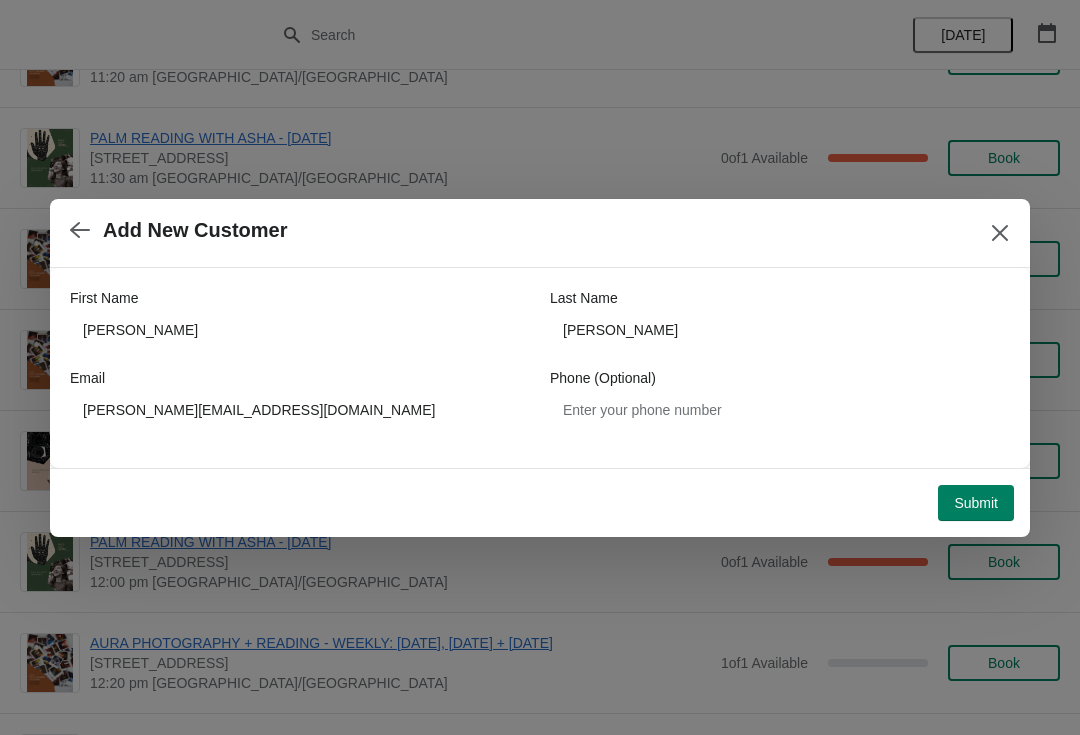 click on "Submit" at bounding box center [976, 503] 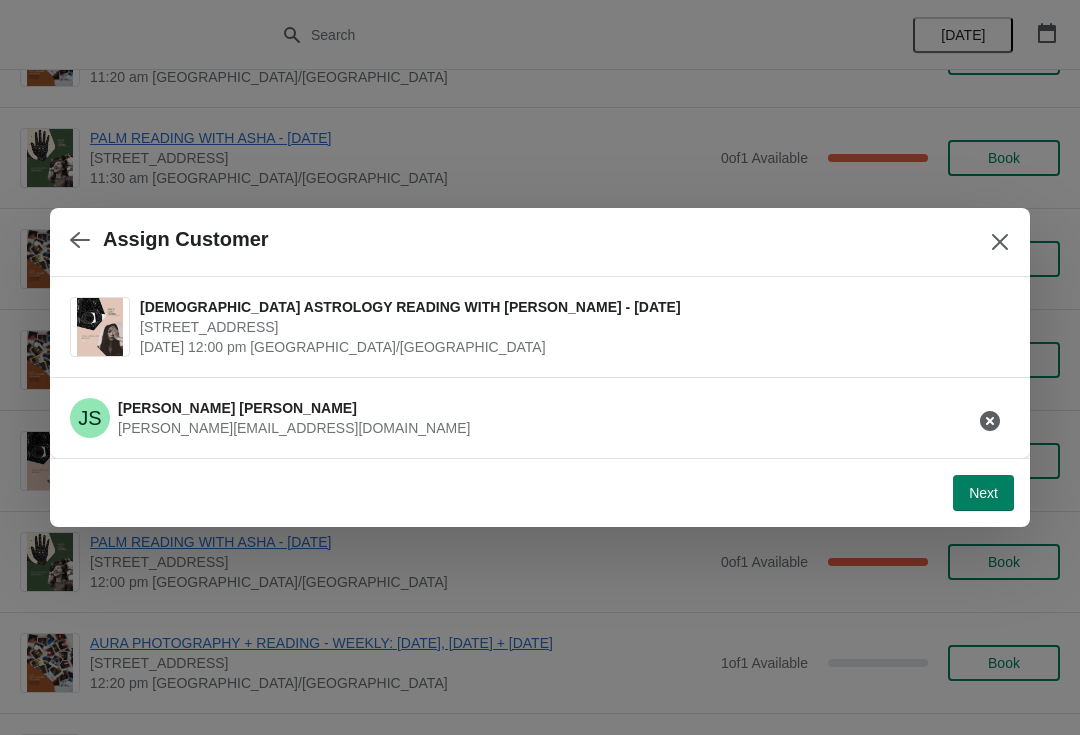 click on "Next" at bounding box center (983, 493) 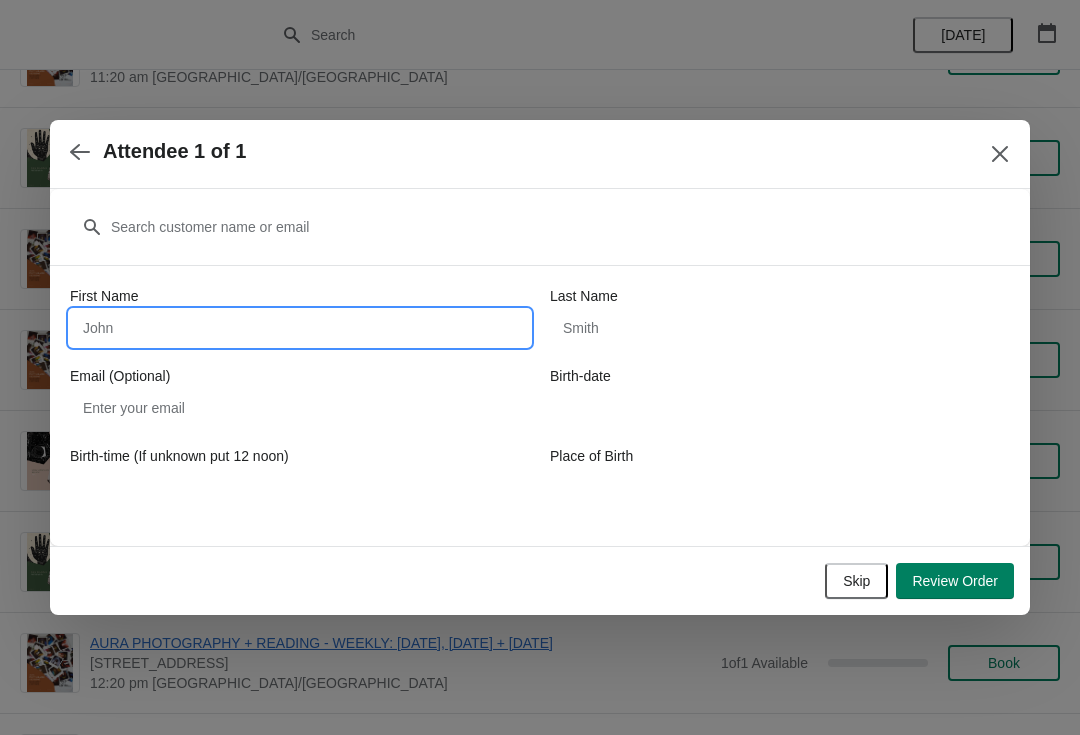 click on "First Name" at bounding box center (300, 328) 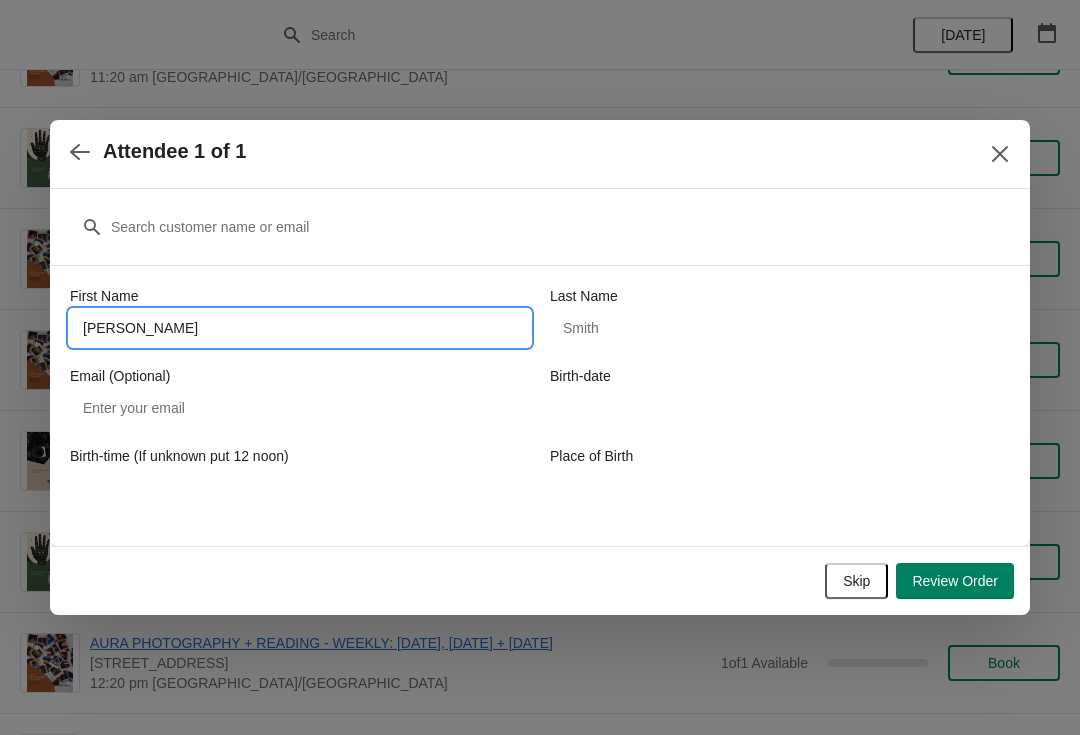 type on "[PERSON_NAME]" 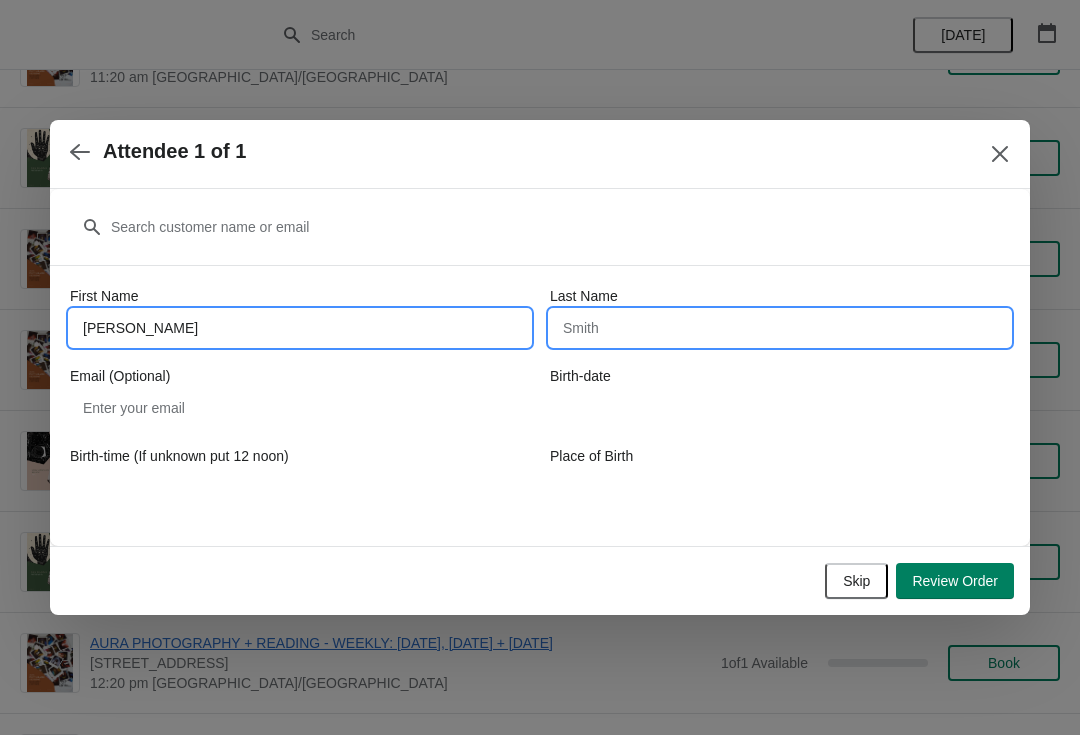 click on "Last Name" at bounding box center (780, 328) 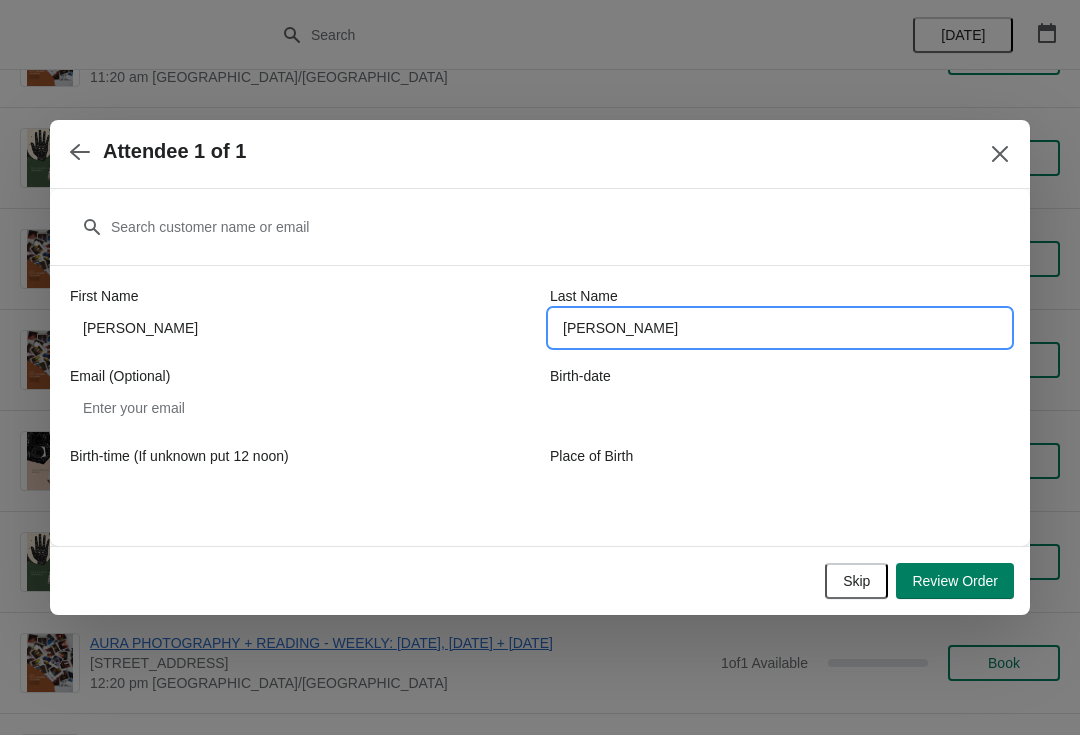 type on "[PERSON_NAME]" 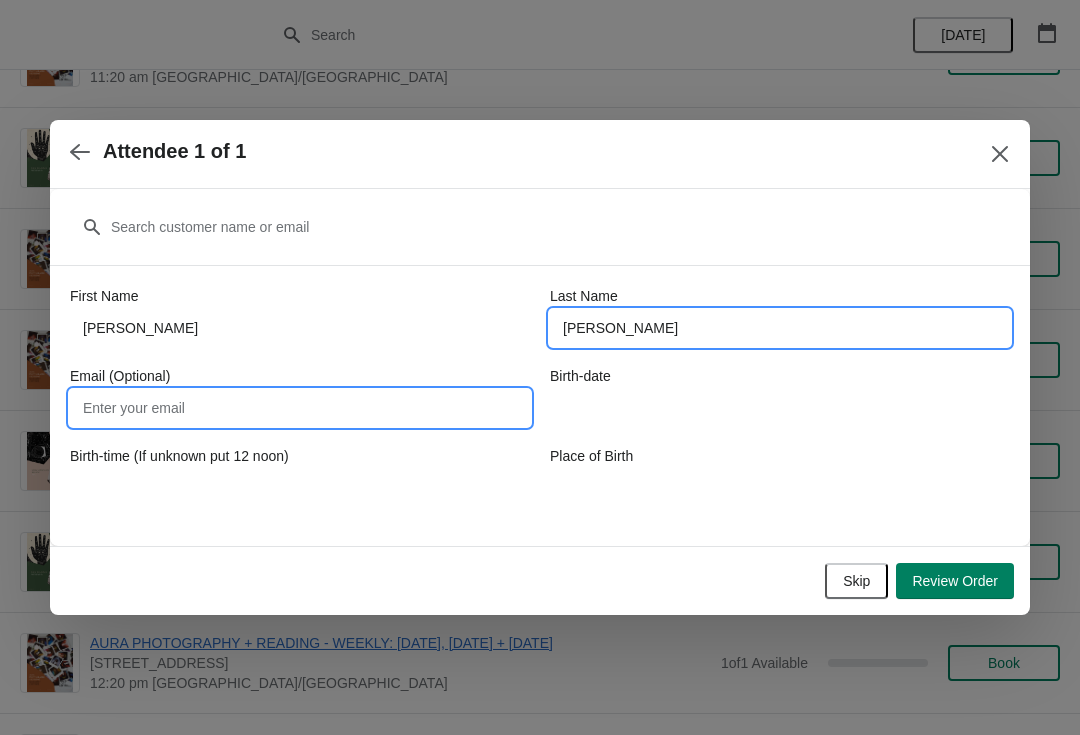 click on "Email (Optional)" at bounding box center [300, 408] 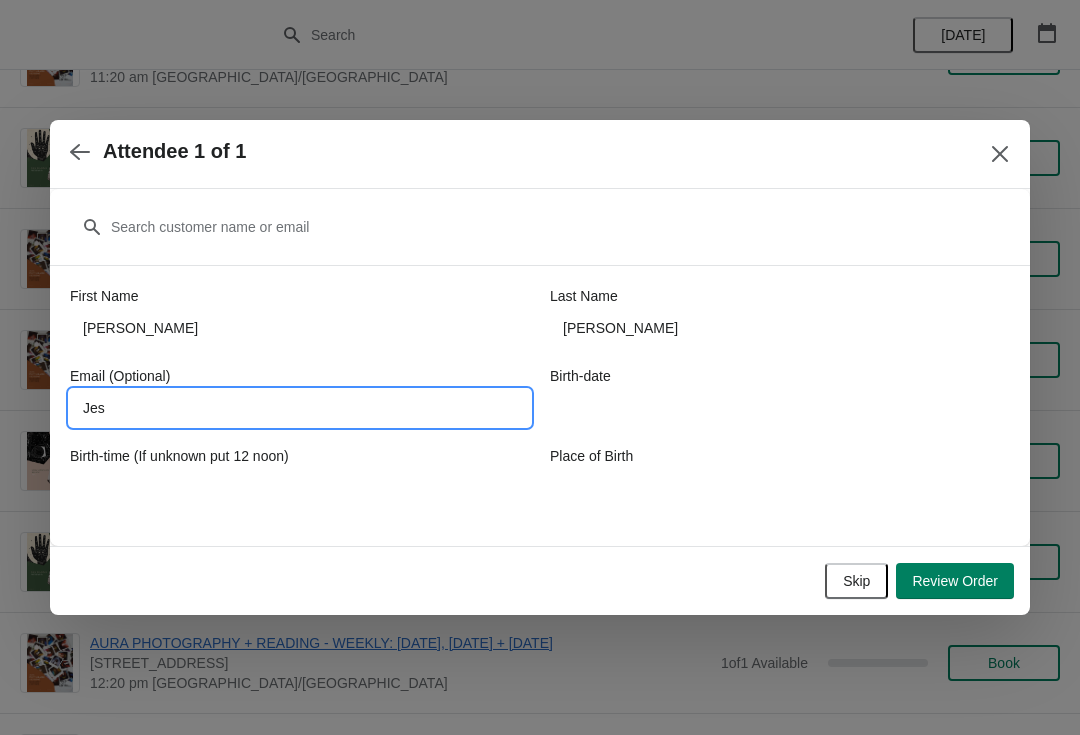 type on "[PERSON_NAME]" 